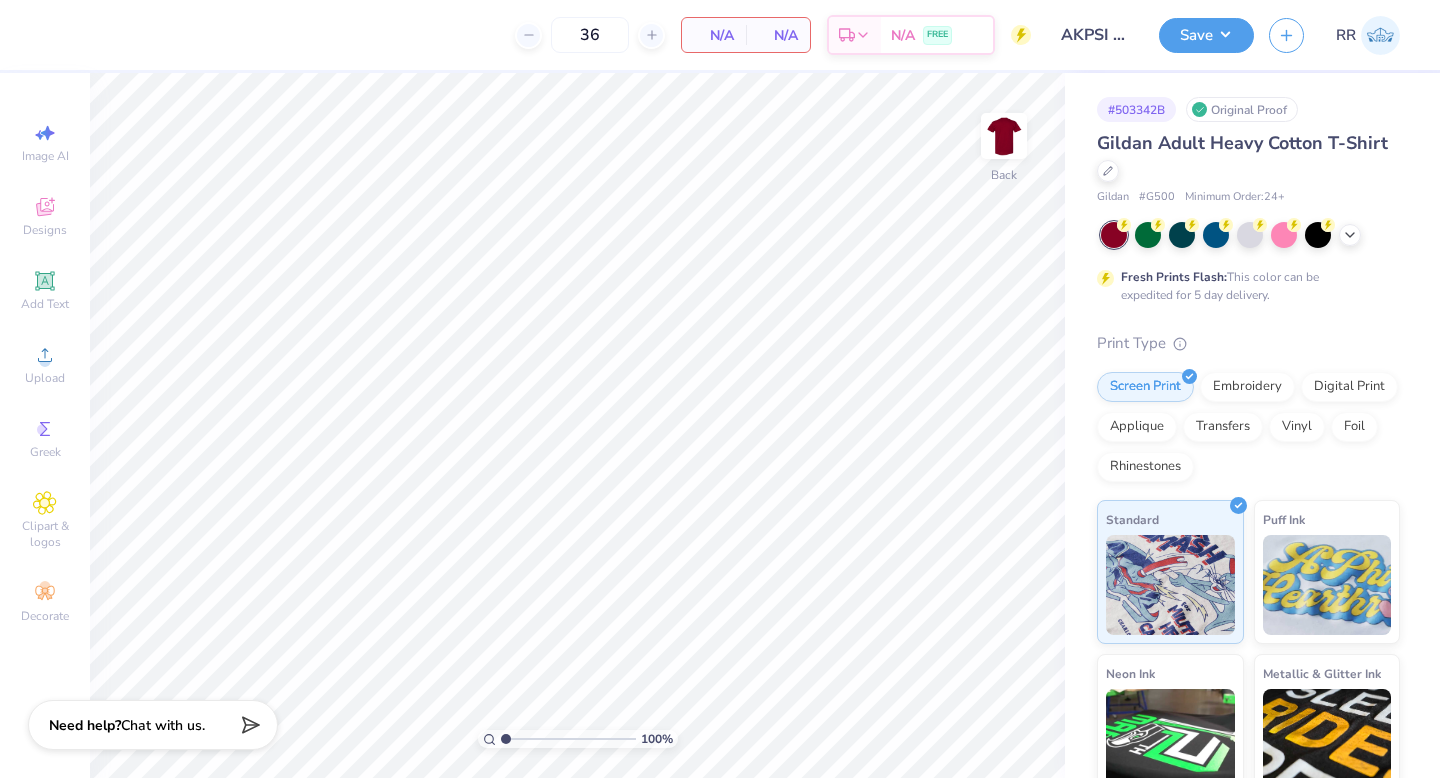 scroll, scrollTop: 0, scrollLeft: 0, axis: both 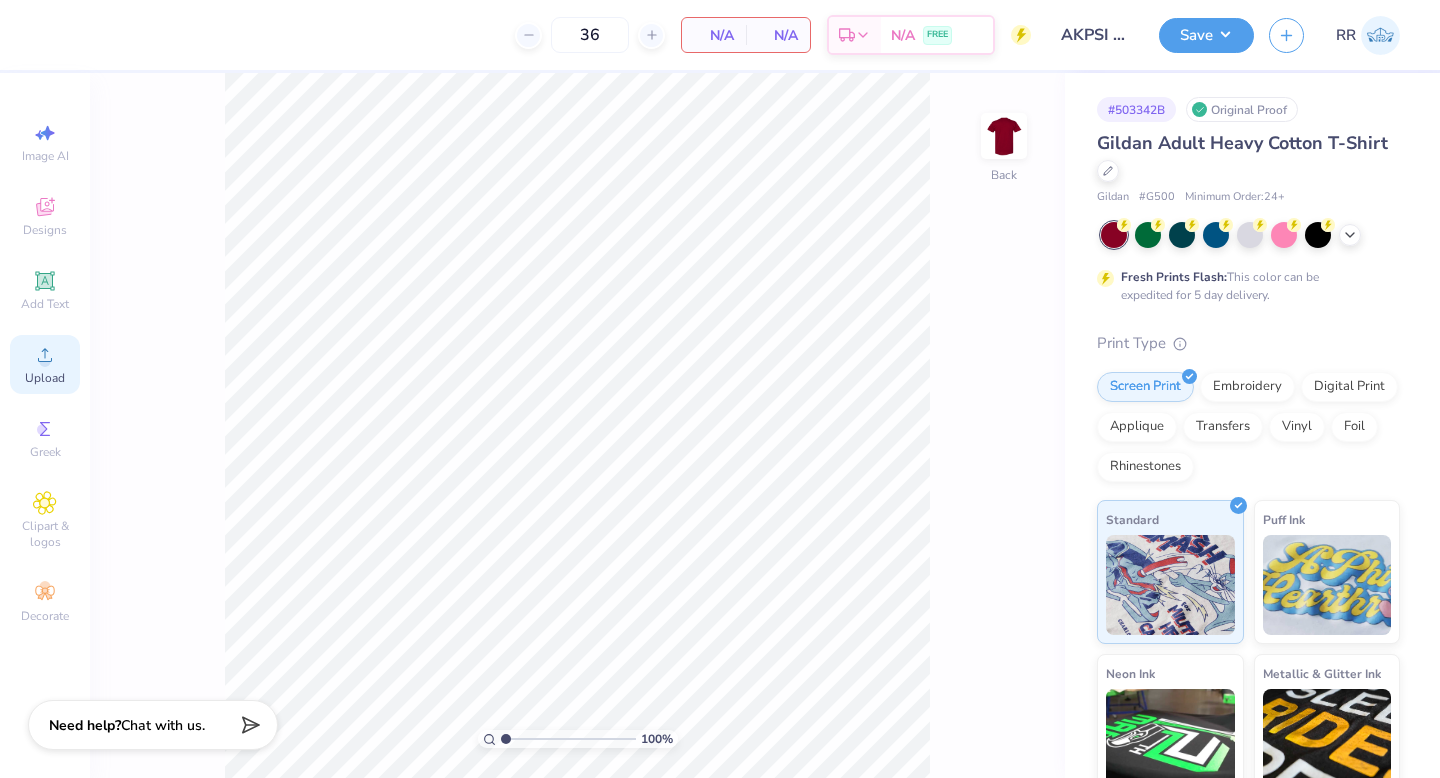 click 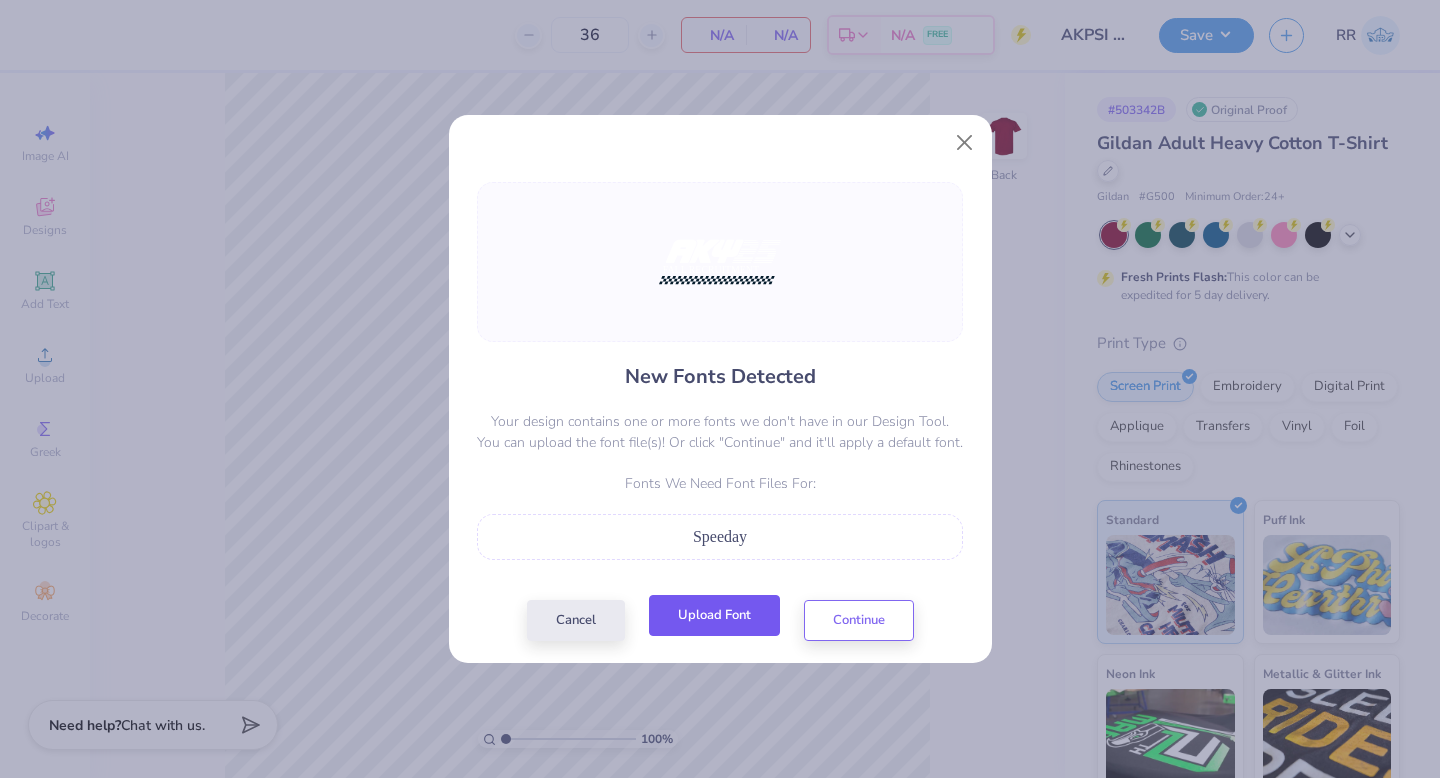 click on "Upload Font" at bounding box center (714, 615) 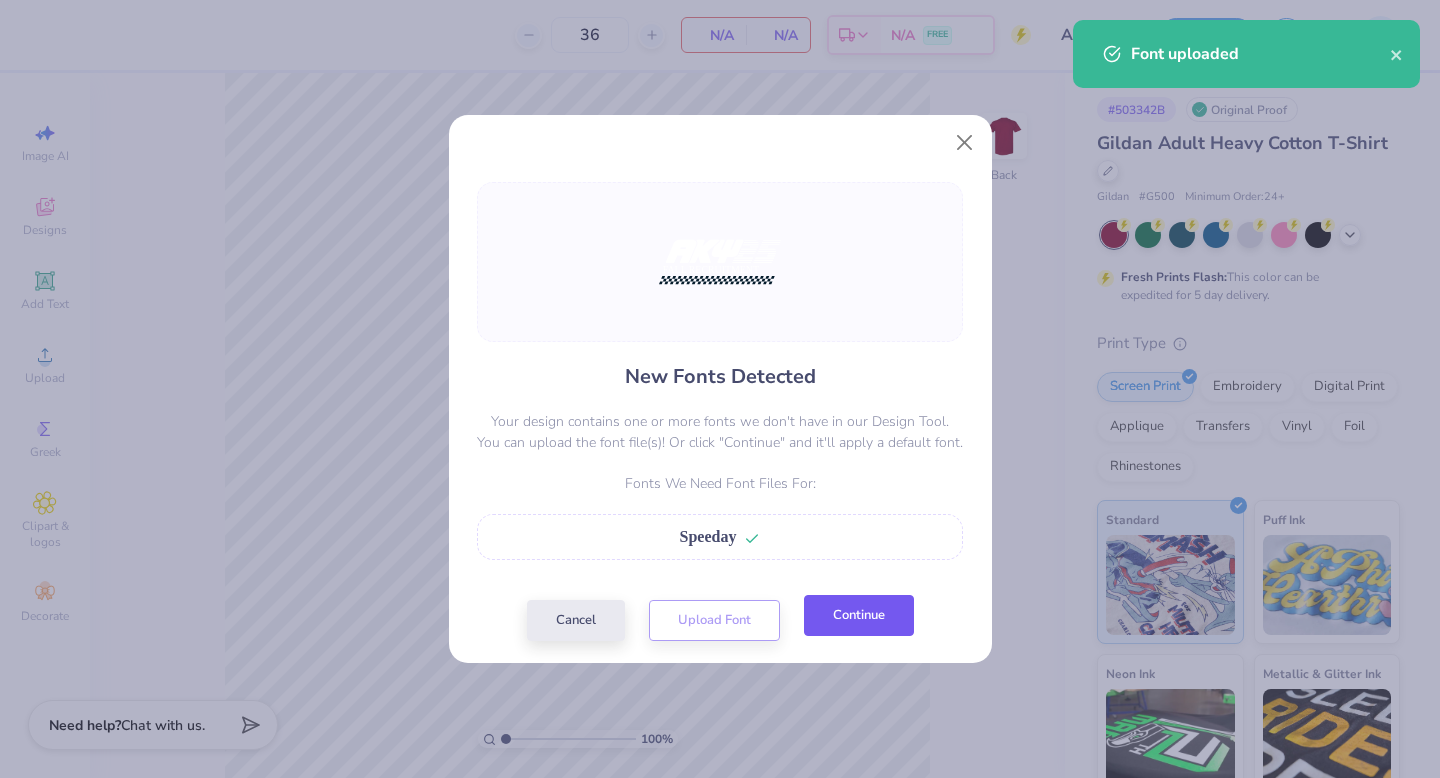 click on "Continue" at bounding box center [859, 615] 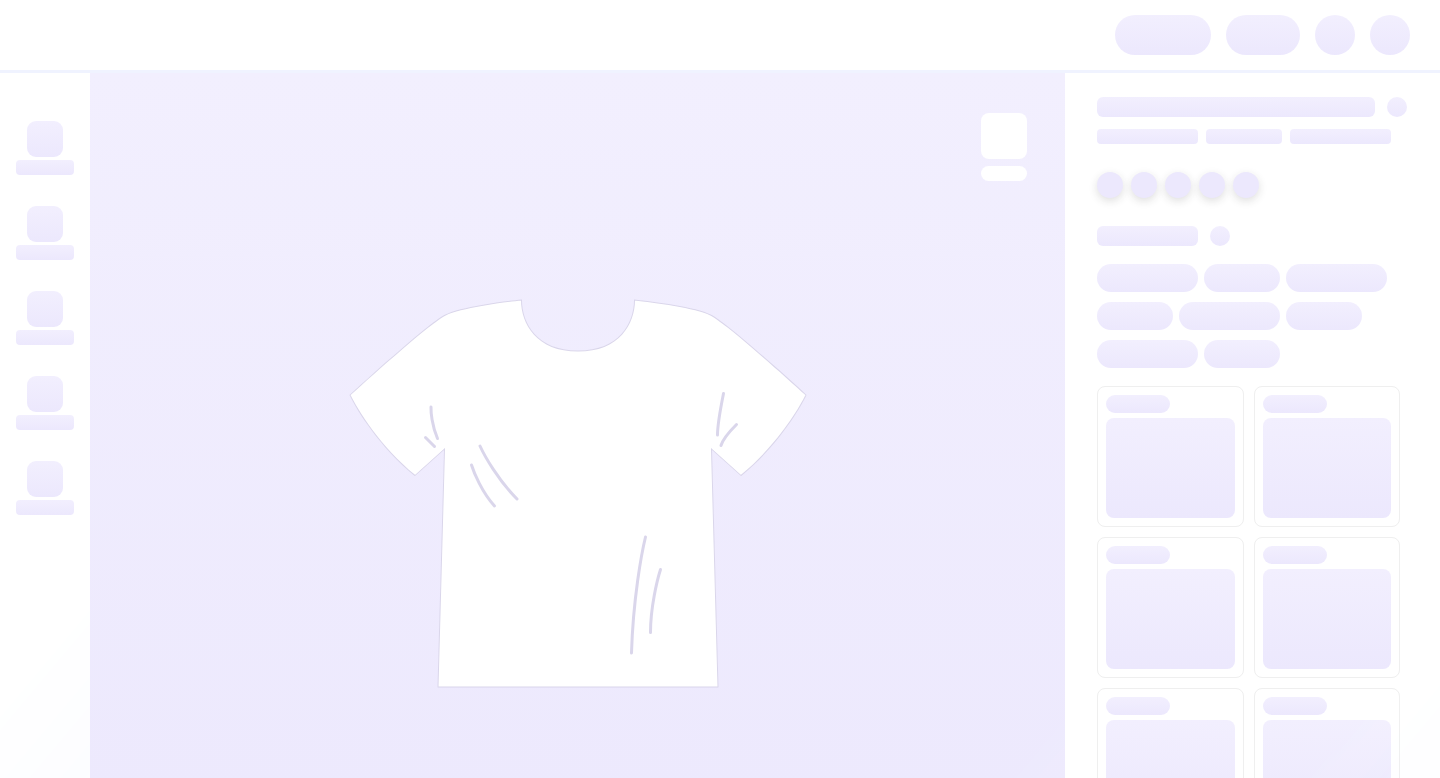 scroll, scrollTop: 0, scrollLeft: 0, axis: both 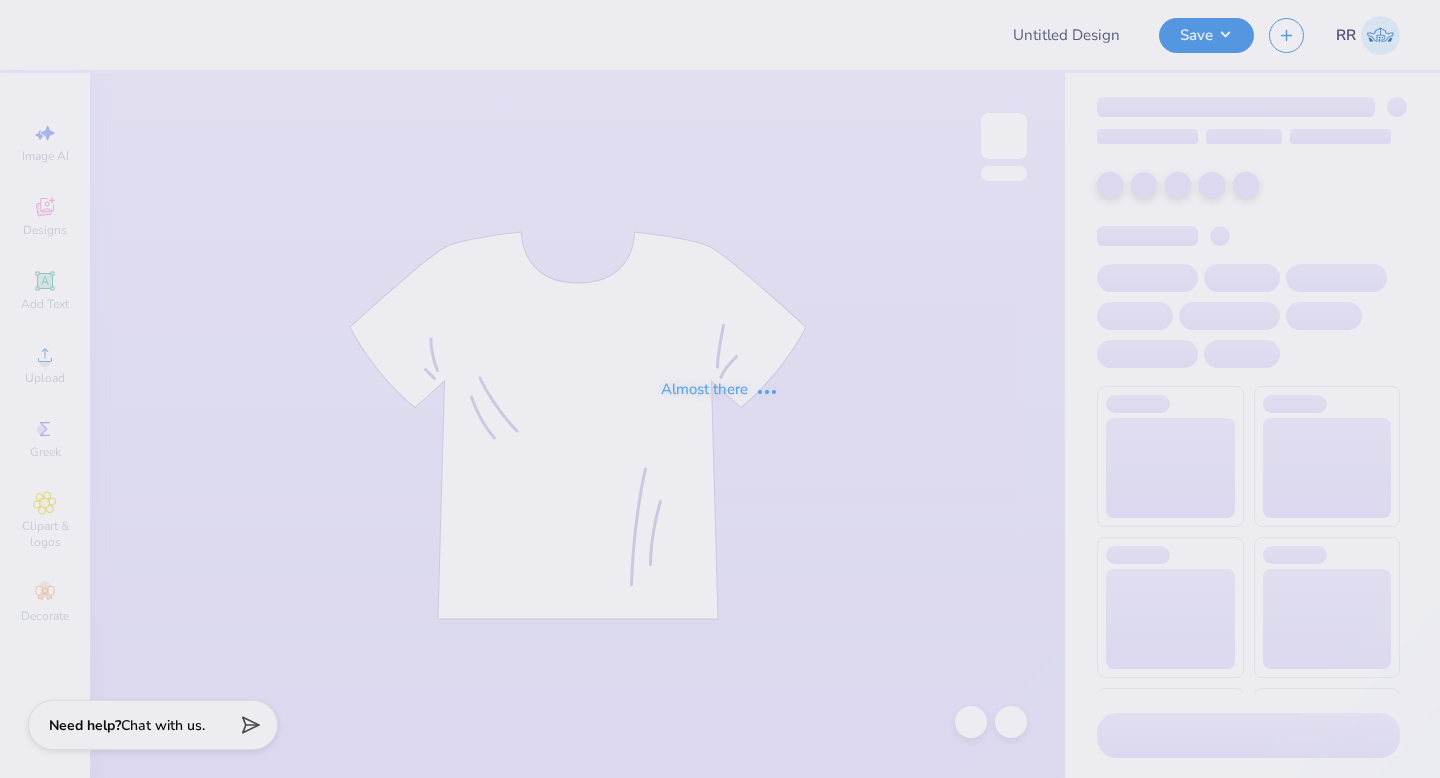 type on "AKPSI Fall T-shirts 25" 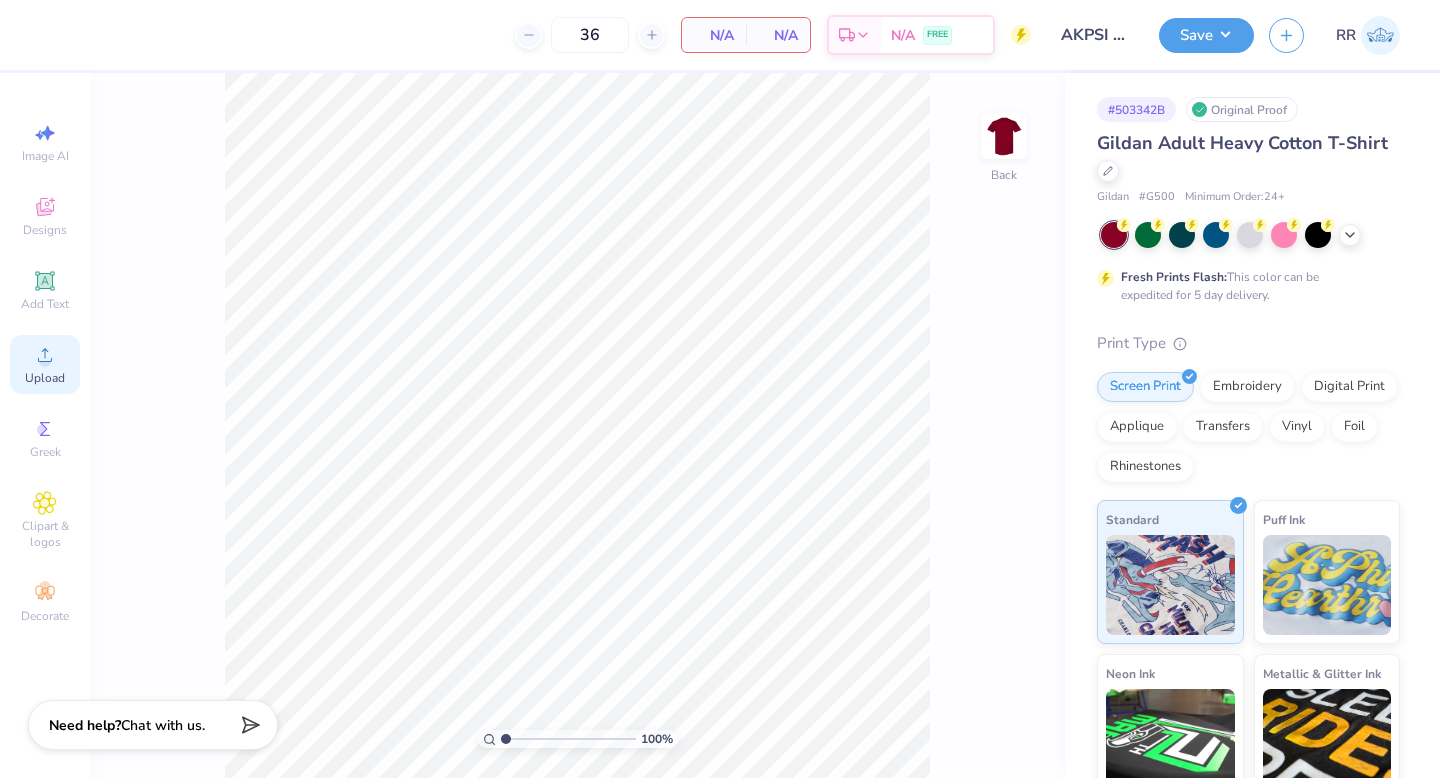 click 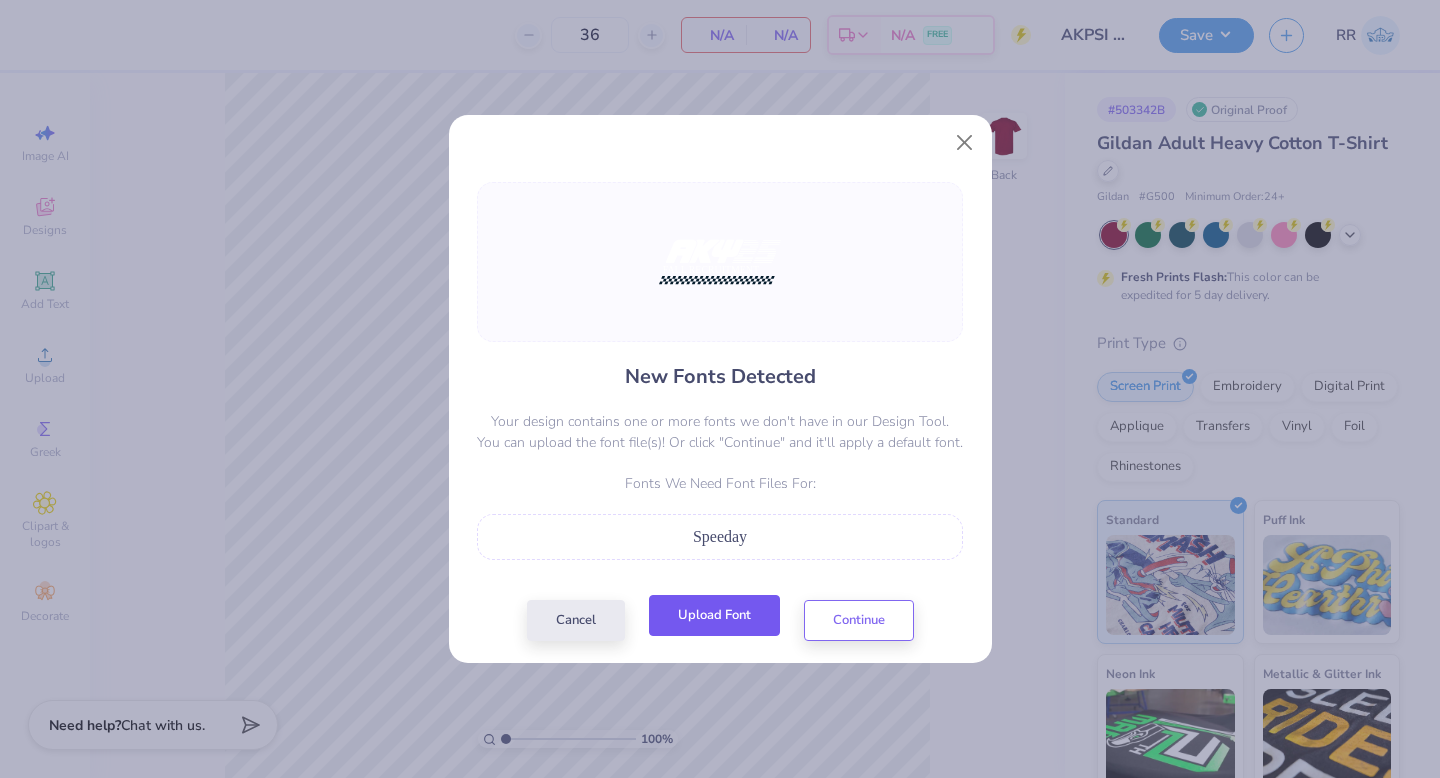 click on "Upload Font" at bounding box center (714, 615) 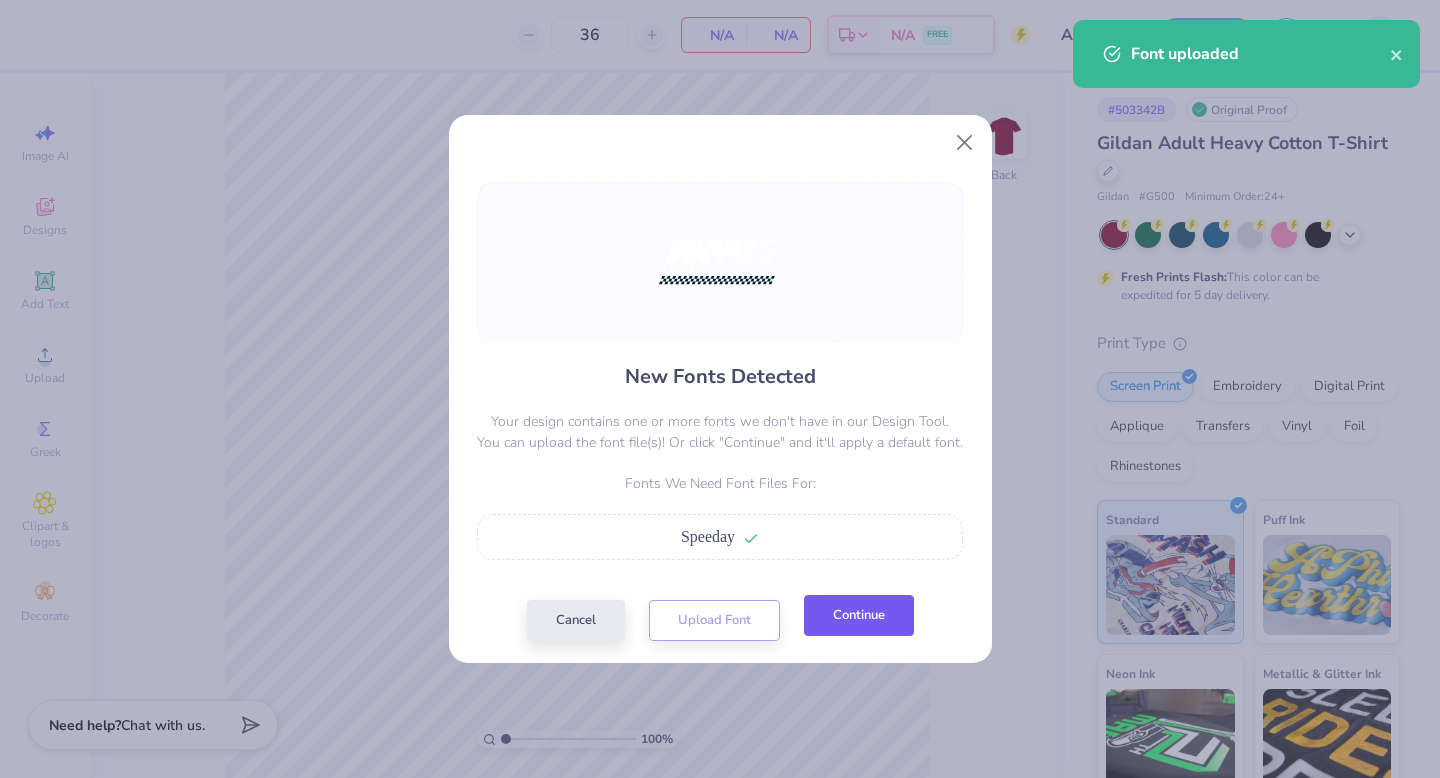 click on "Continue" at bounding box center [859, 615] 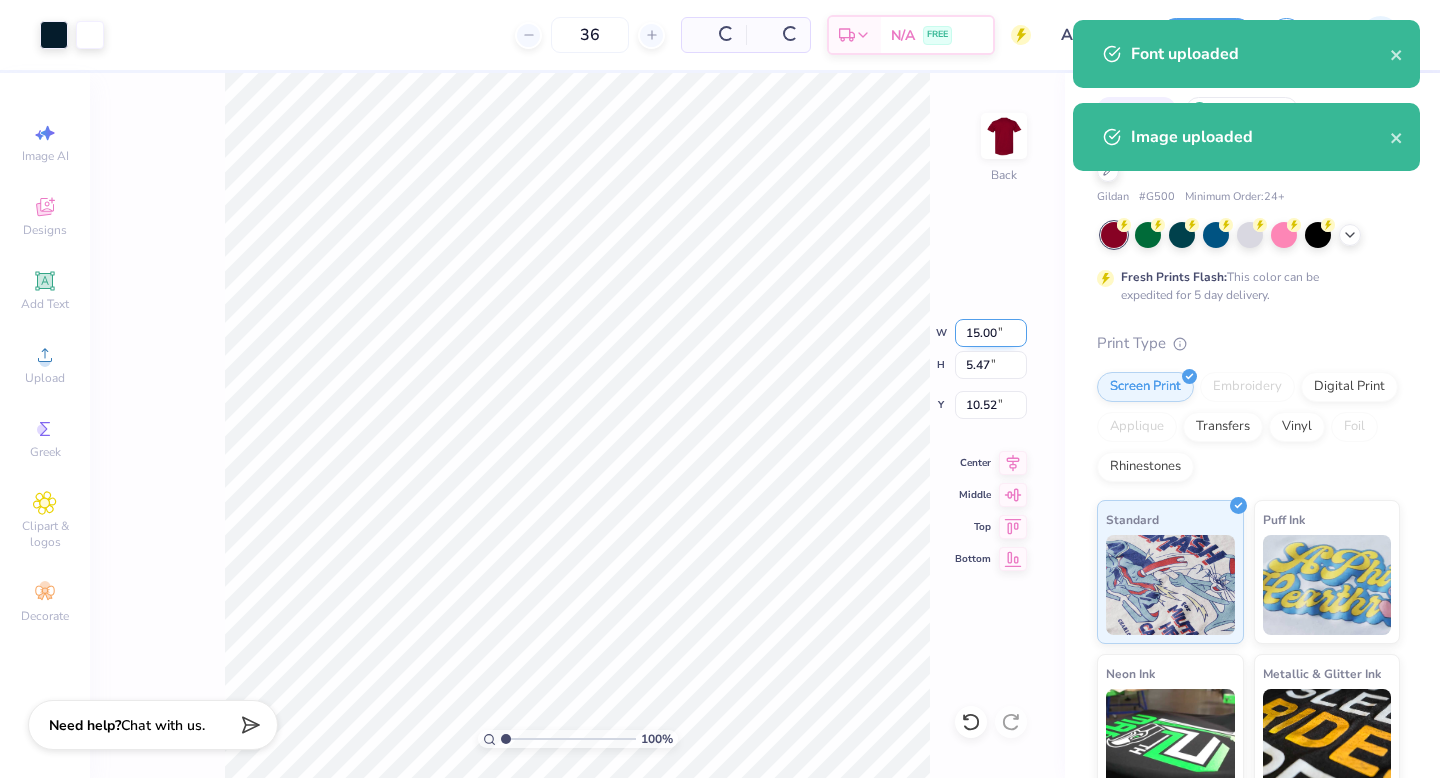 click on "15.00" at bounding box center [991, 333] 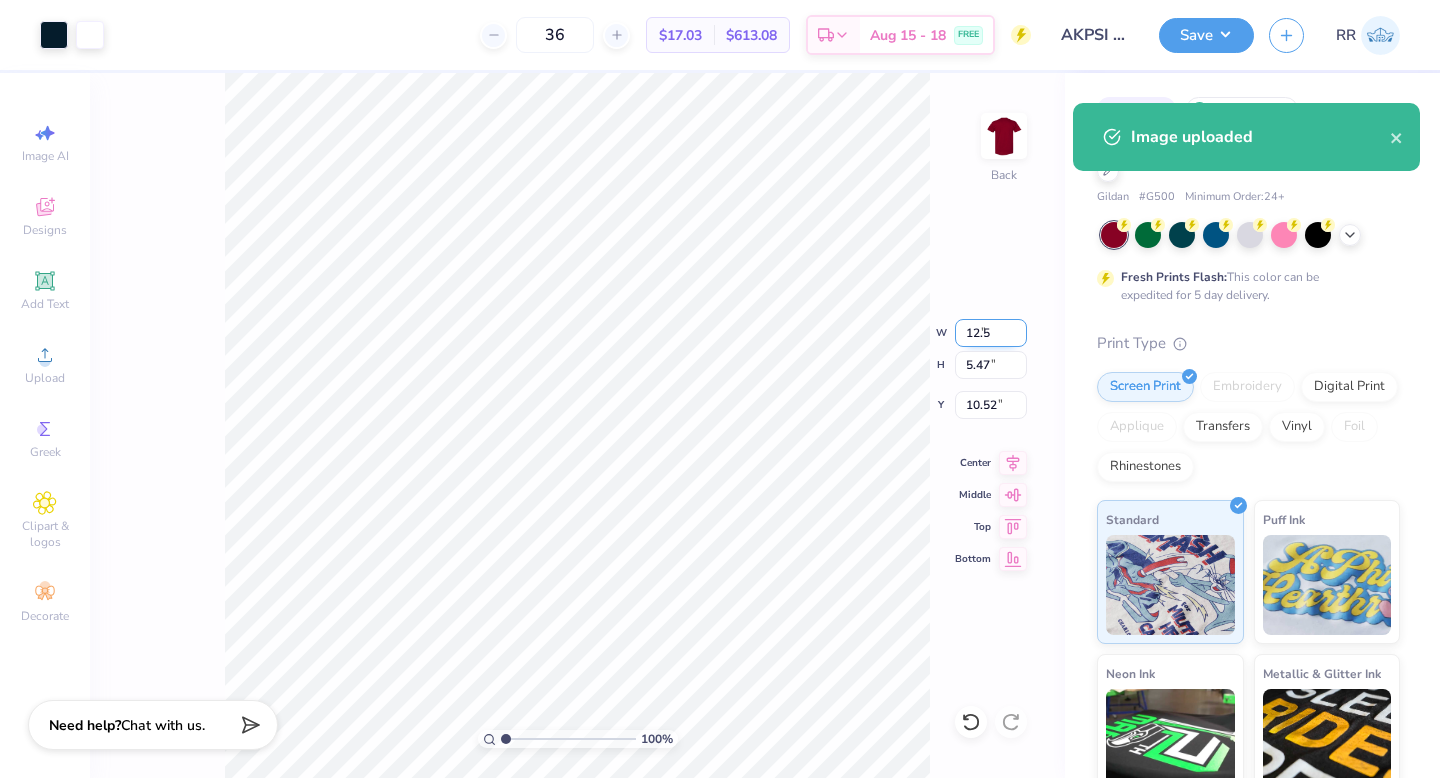 type on "12.5" 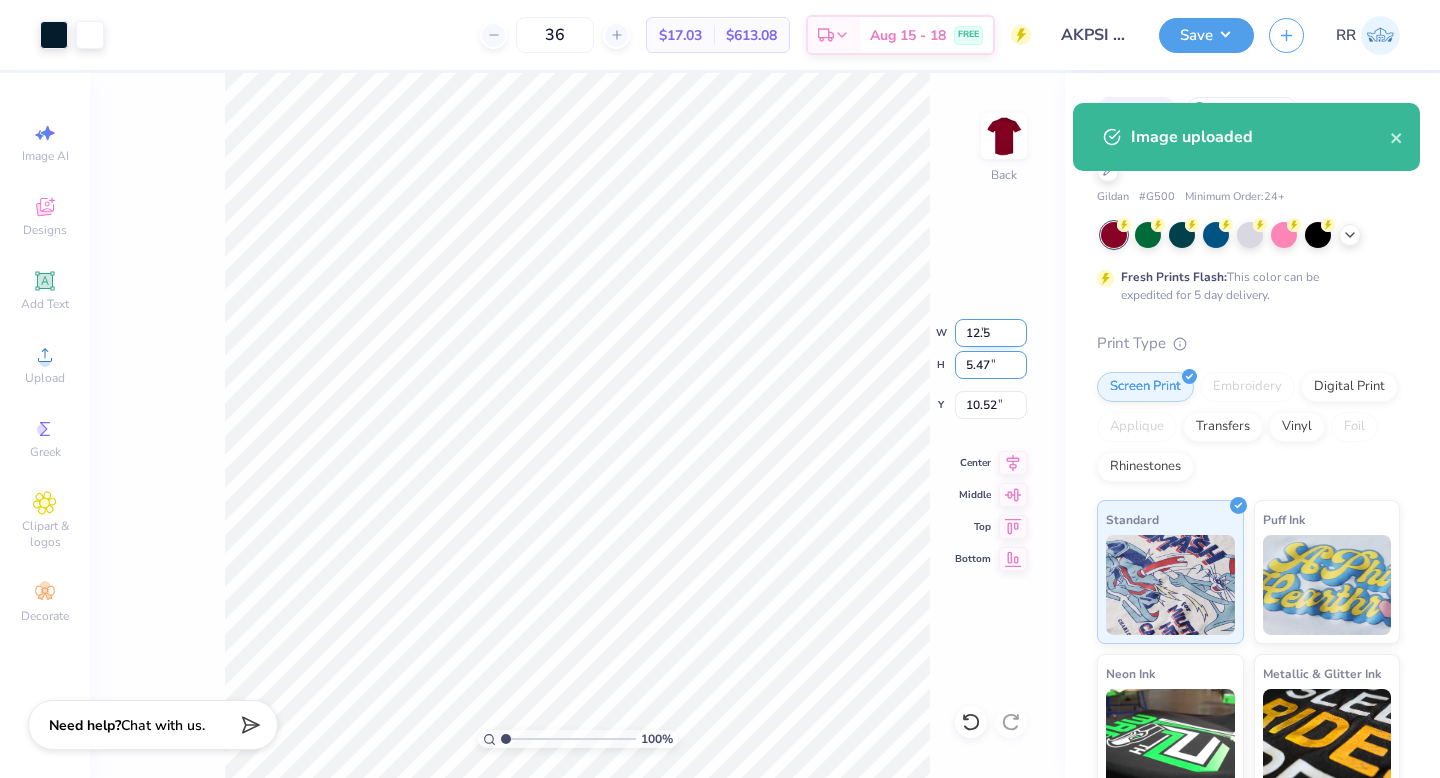 type on "4.56" 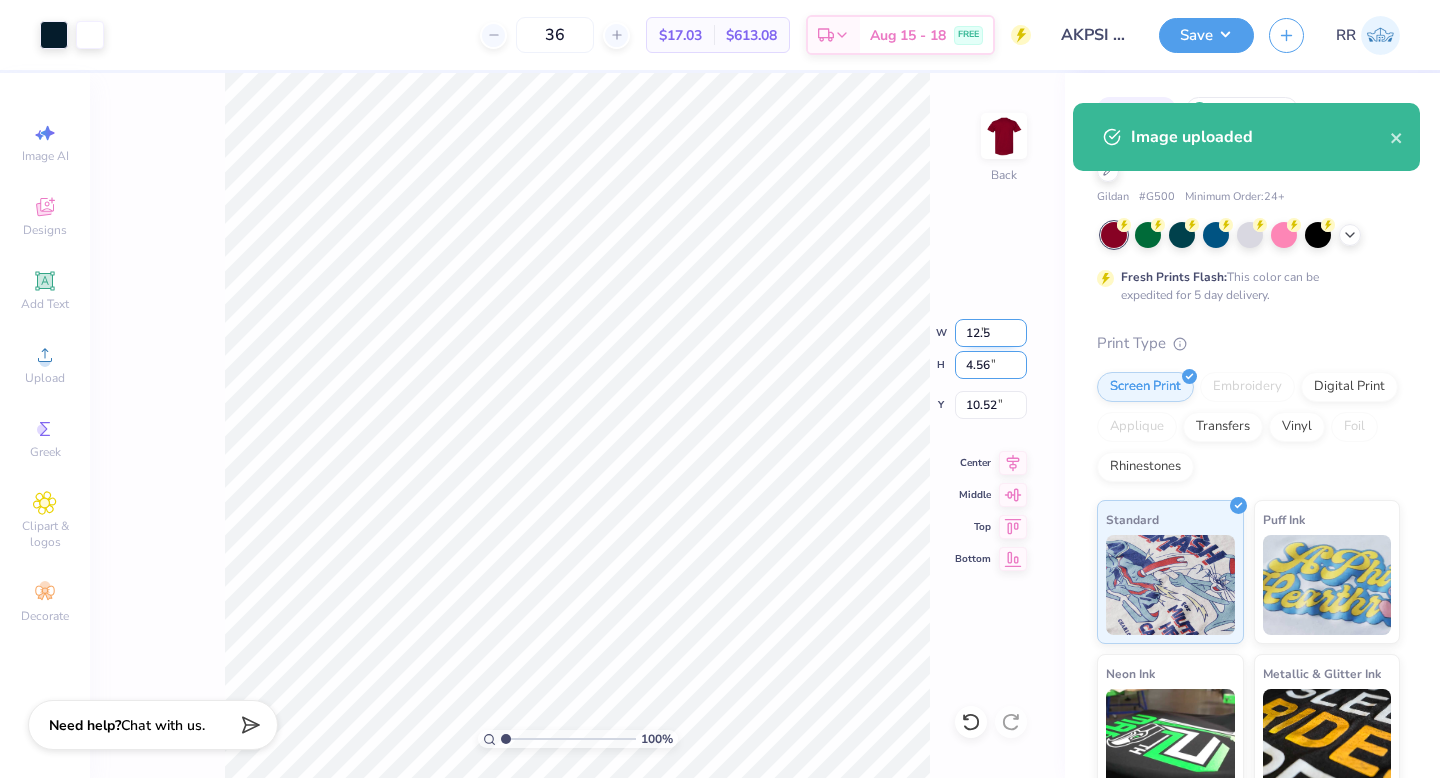type on "12.50" 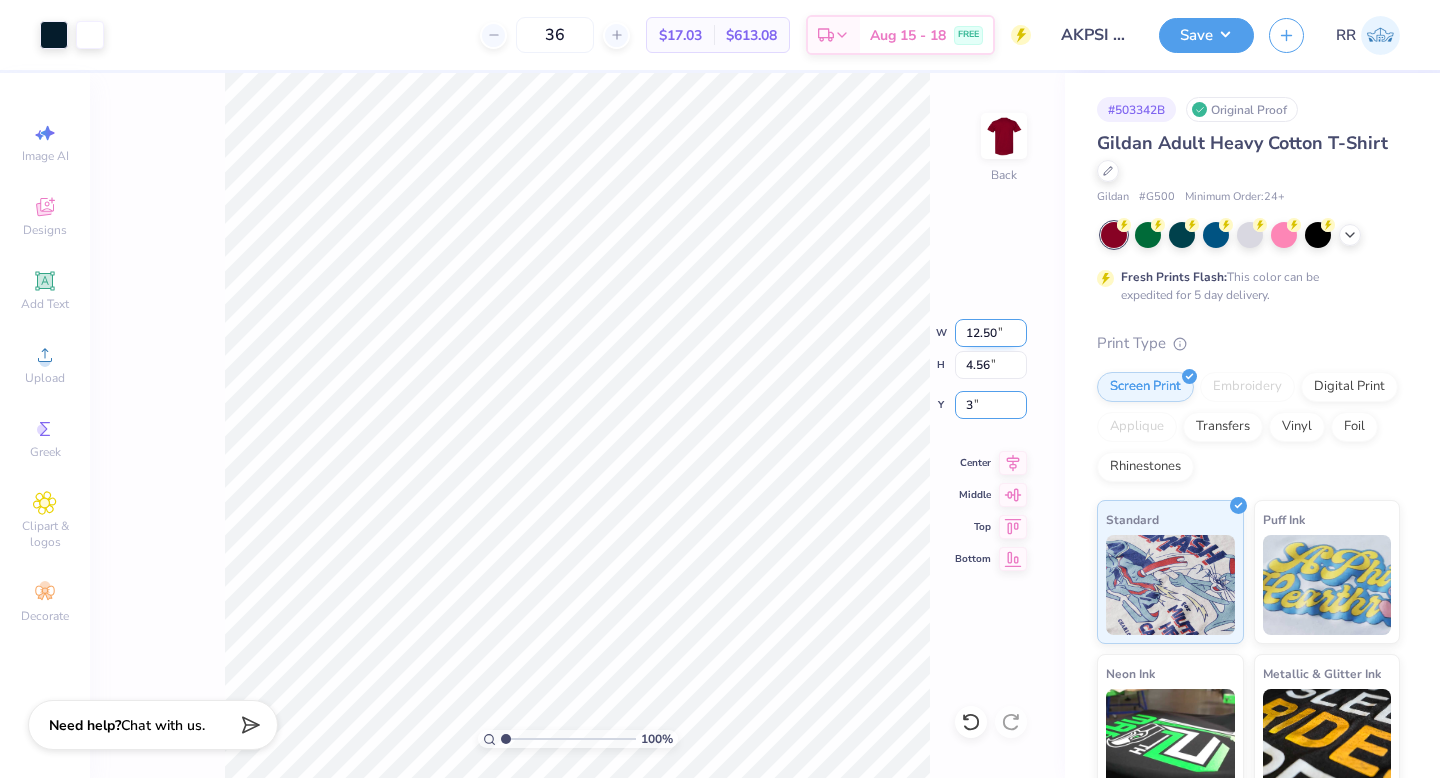 type on "3.00" 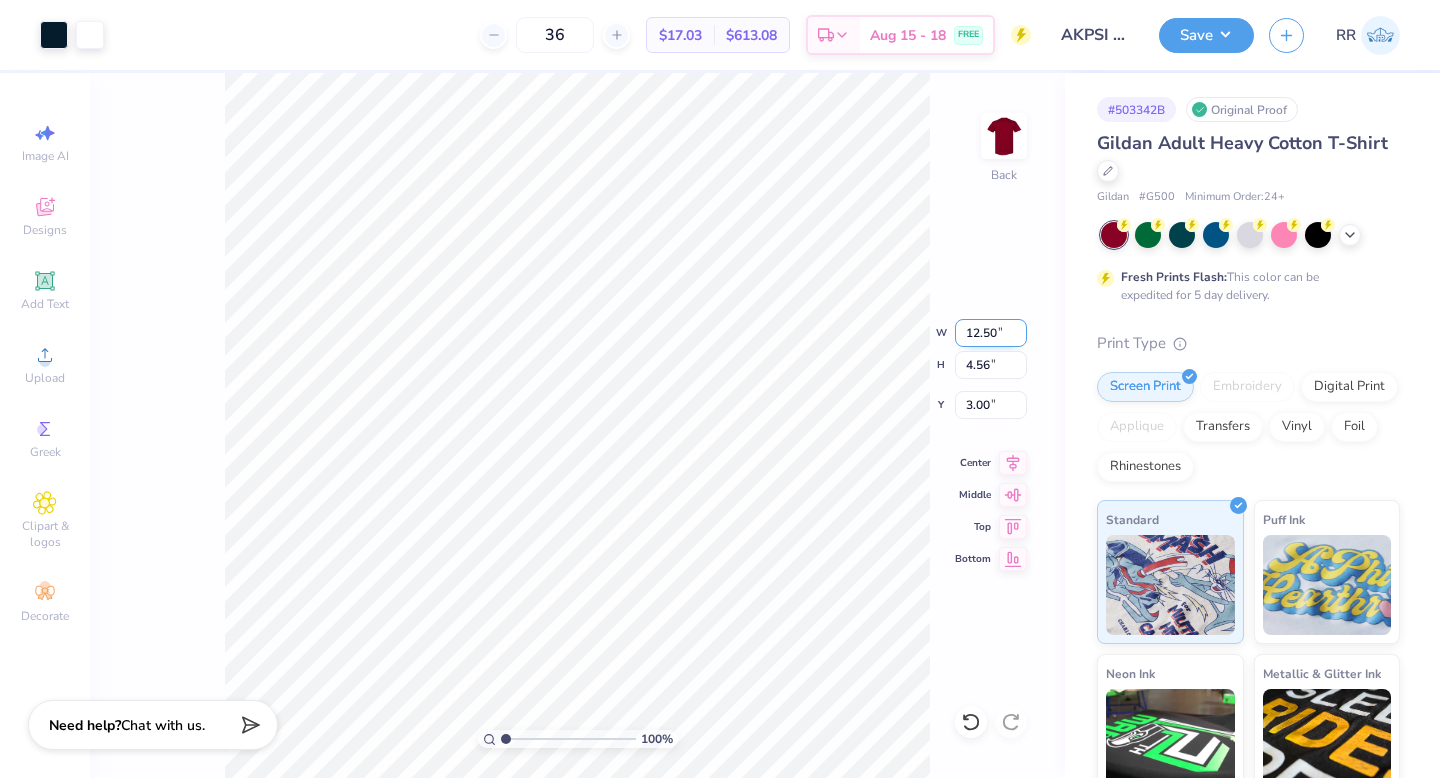 click on "12.50" at bounding box center [991, 333] 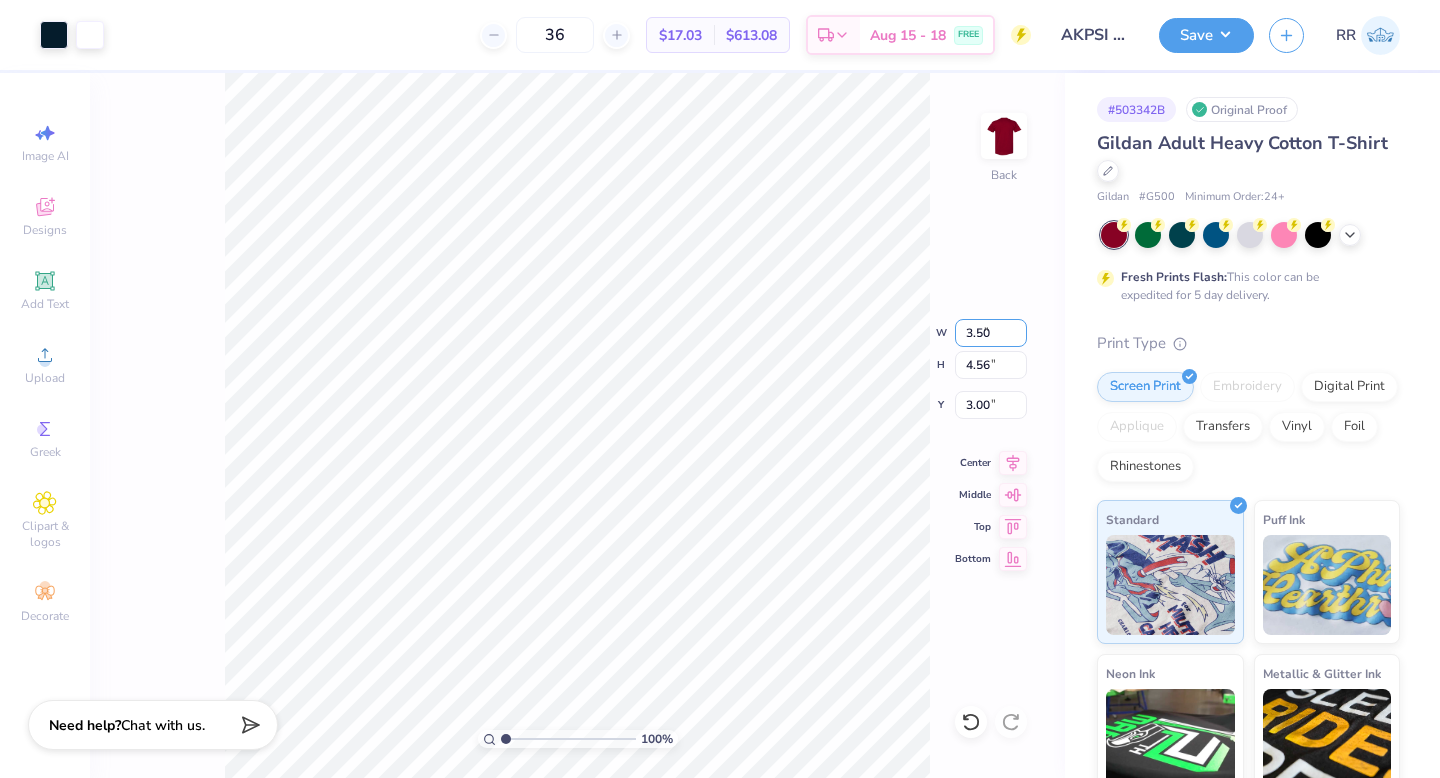 type on "3.50" 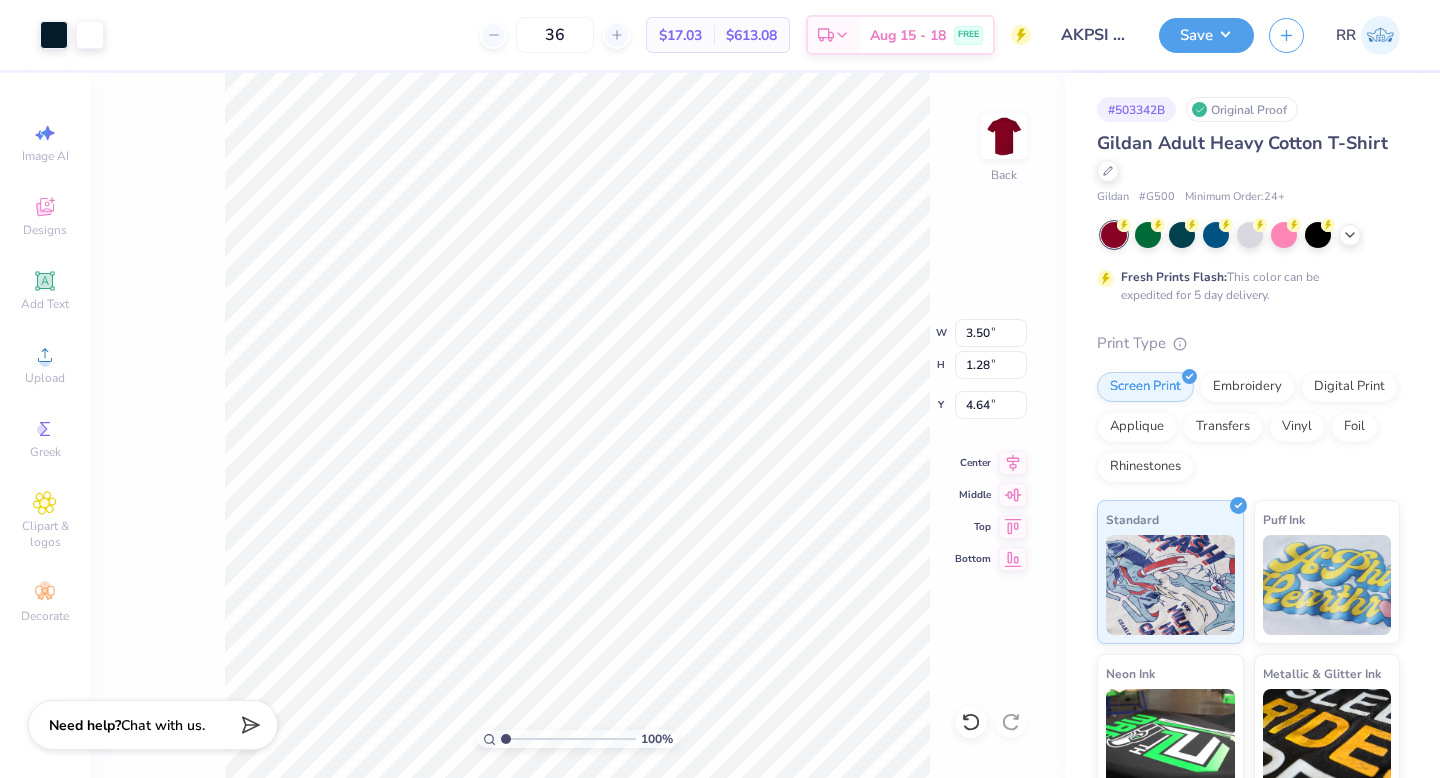 type on "3.00" 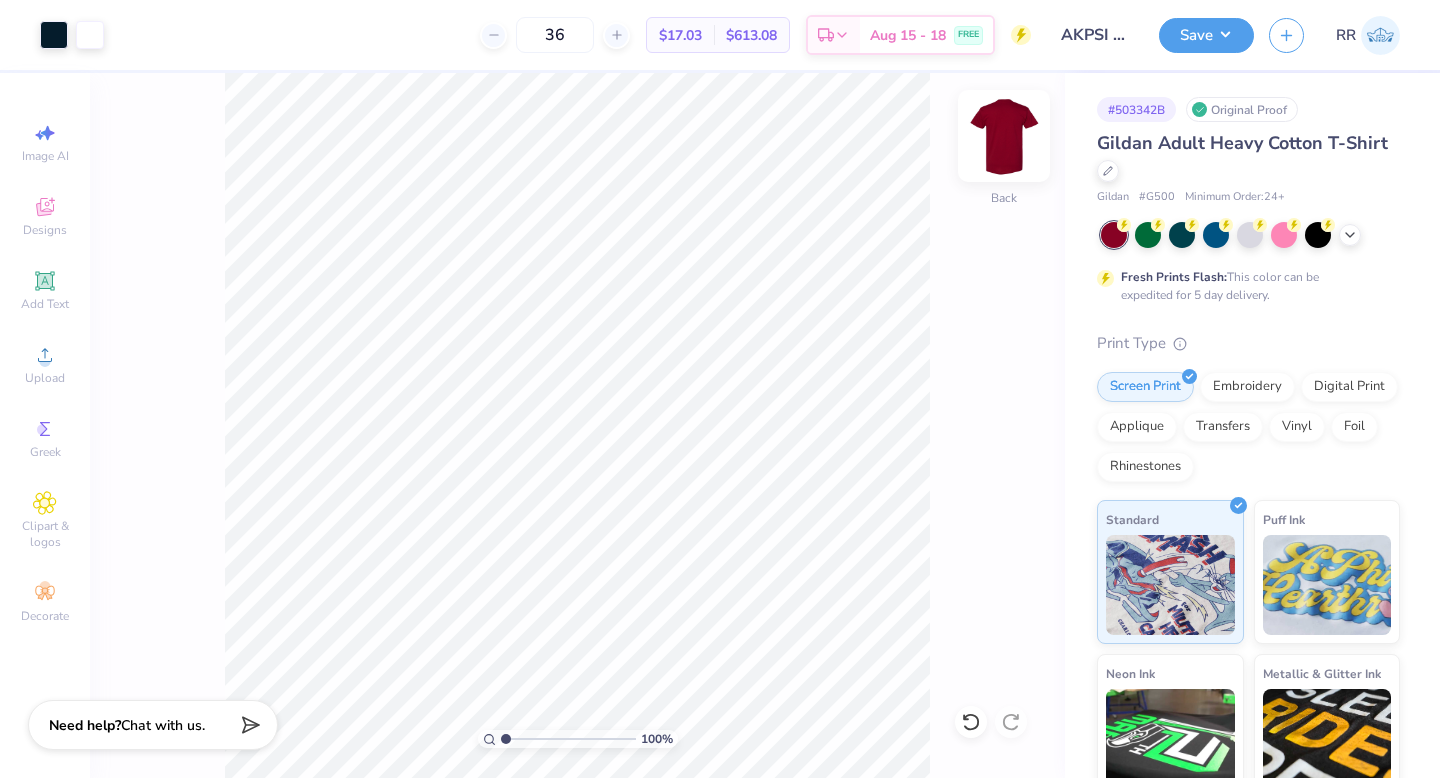 click at bounding box center (1004, 136) 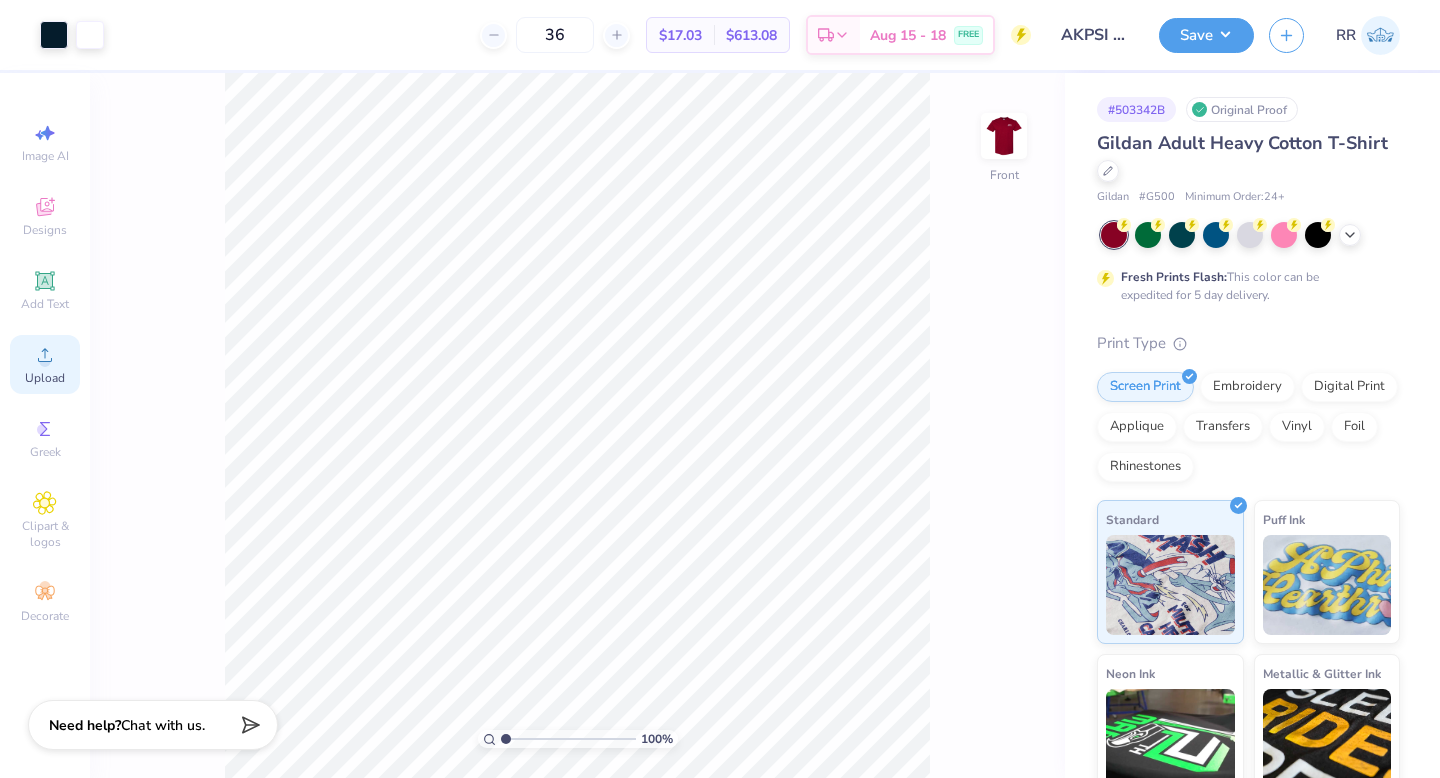 click 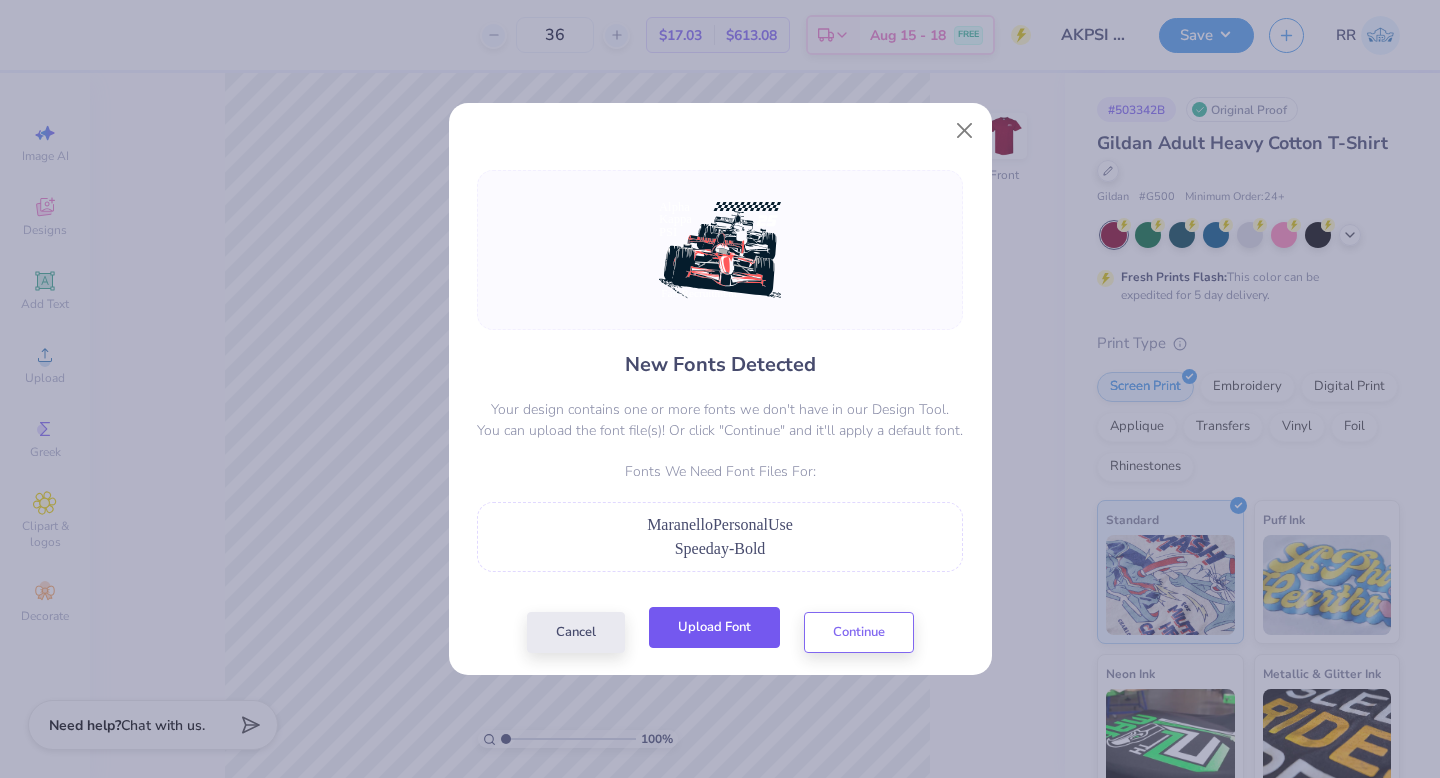 click on "Upload Font" at bounding box center [714, 627] 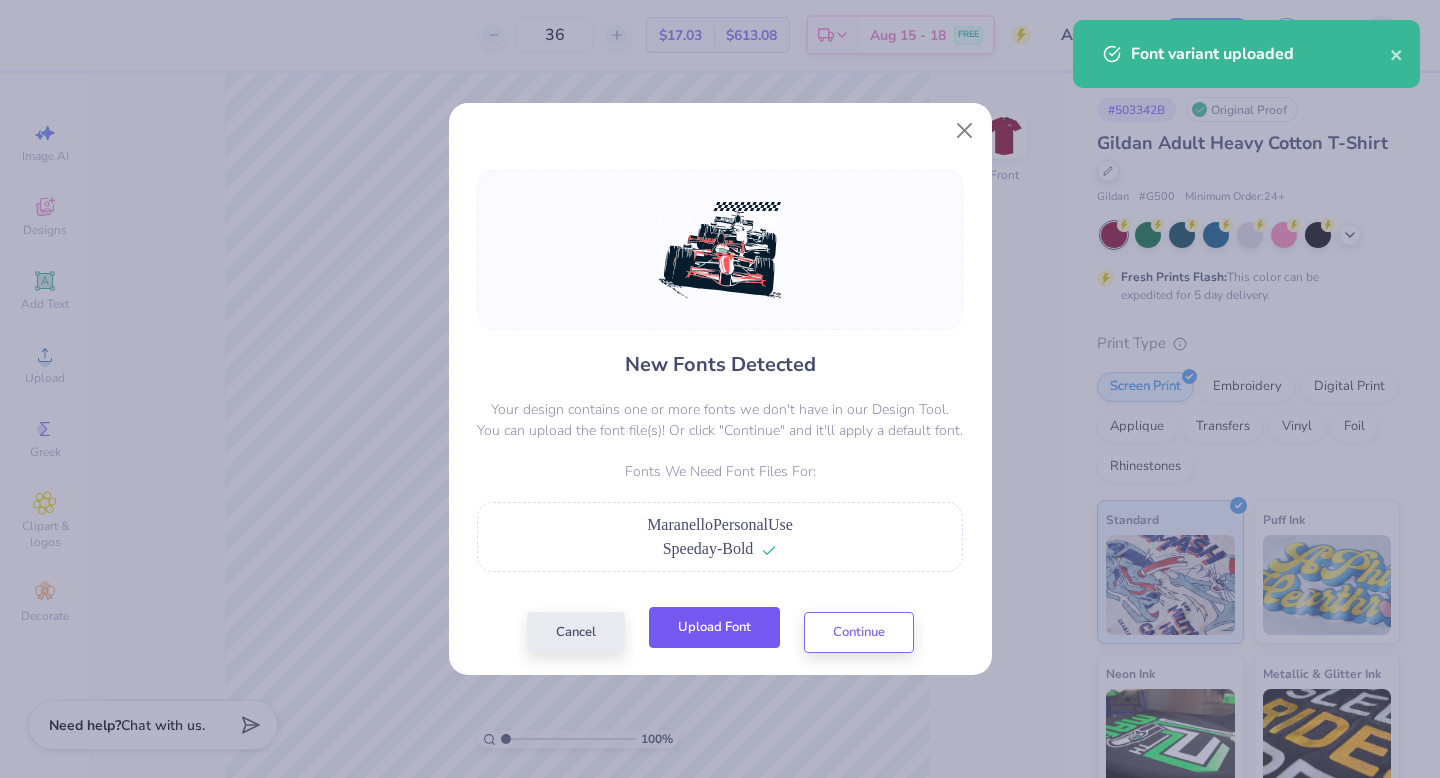 click on "Upload Font" at bounding box center [714, 627] 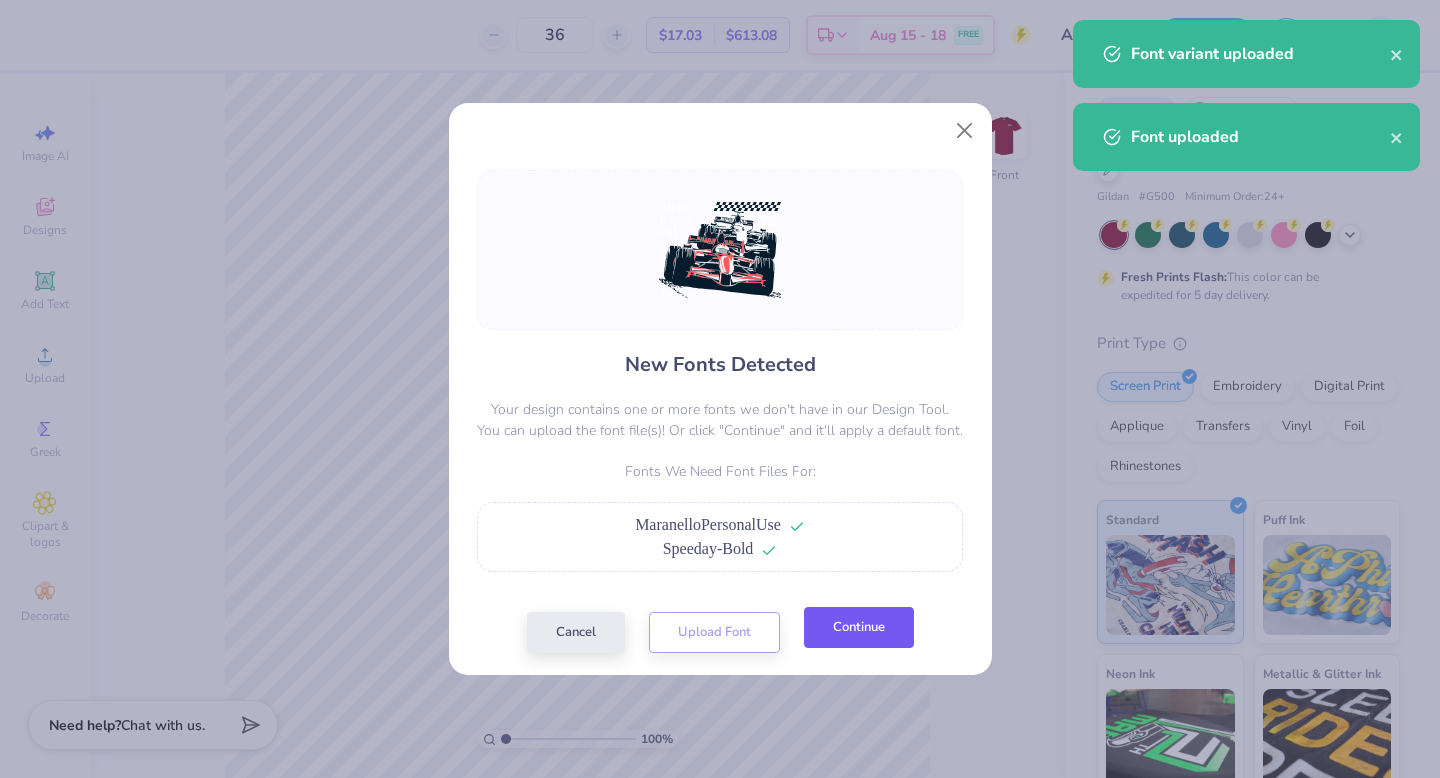 click on "Continue" at bounding box center (859, 627) 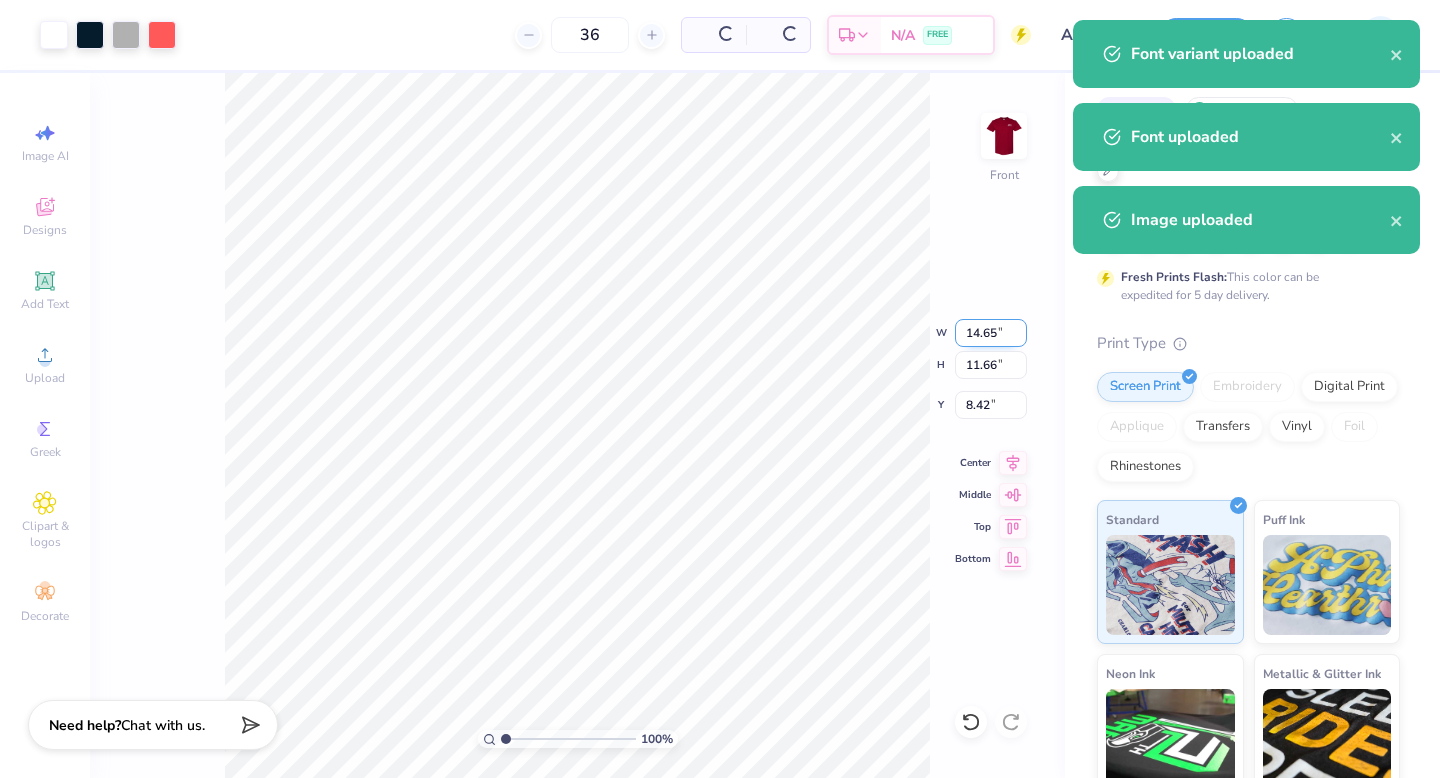click on "14.65" at bounding box center (991, 333) 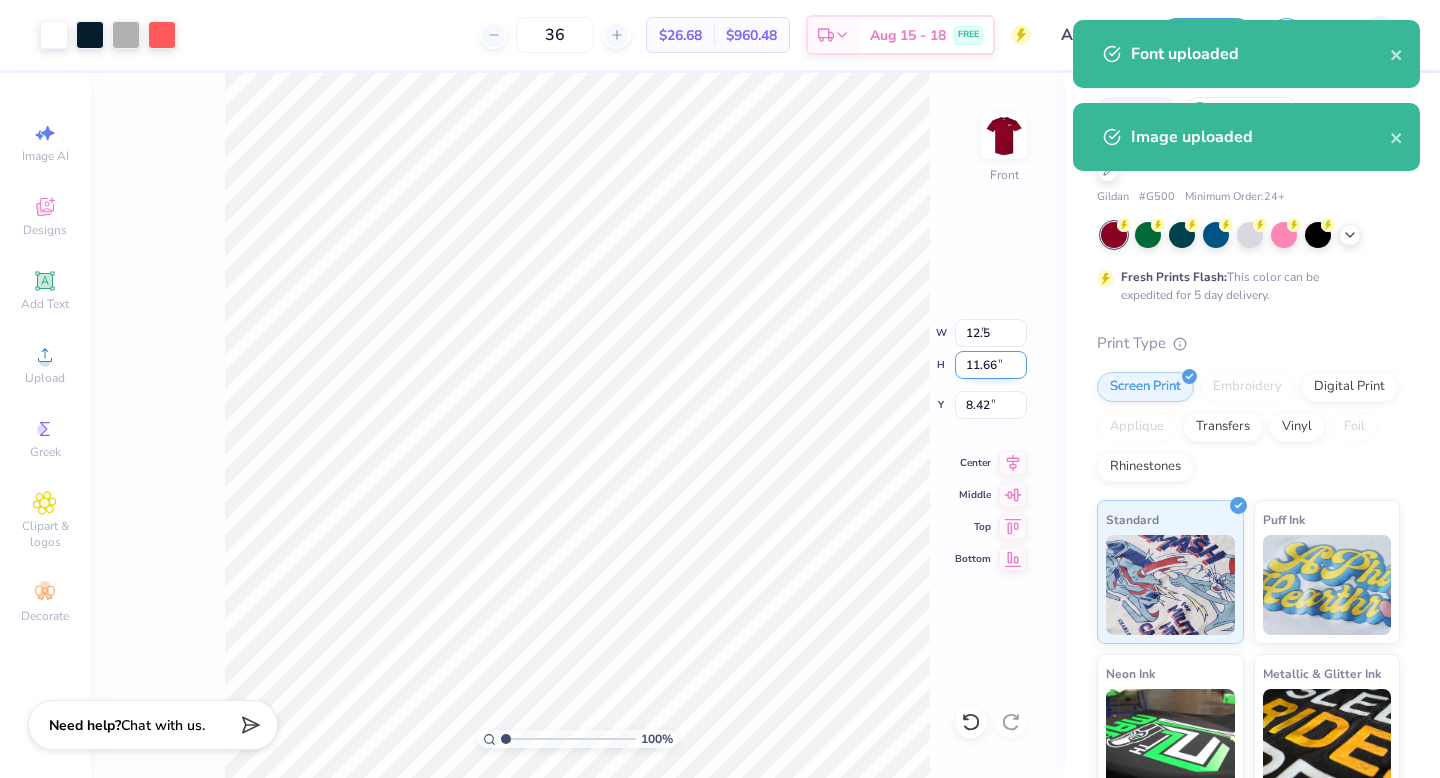 type on "12.50" 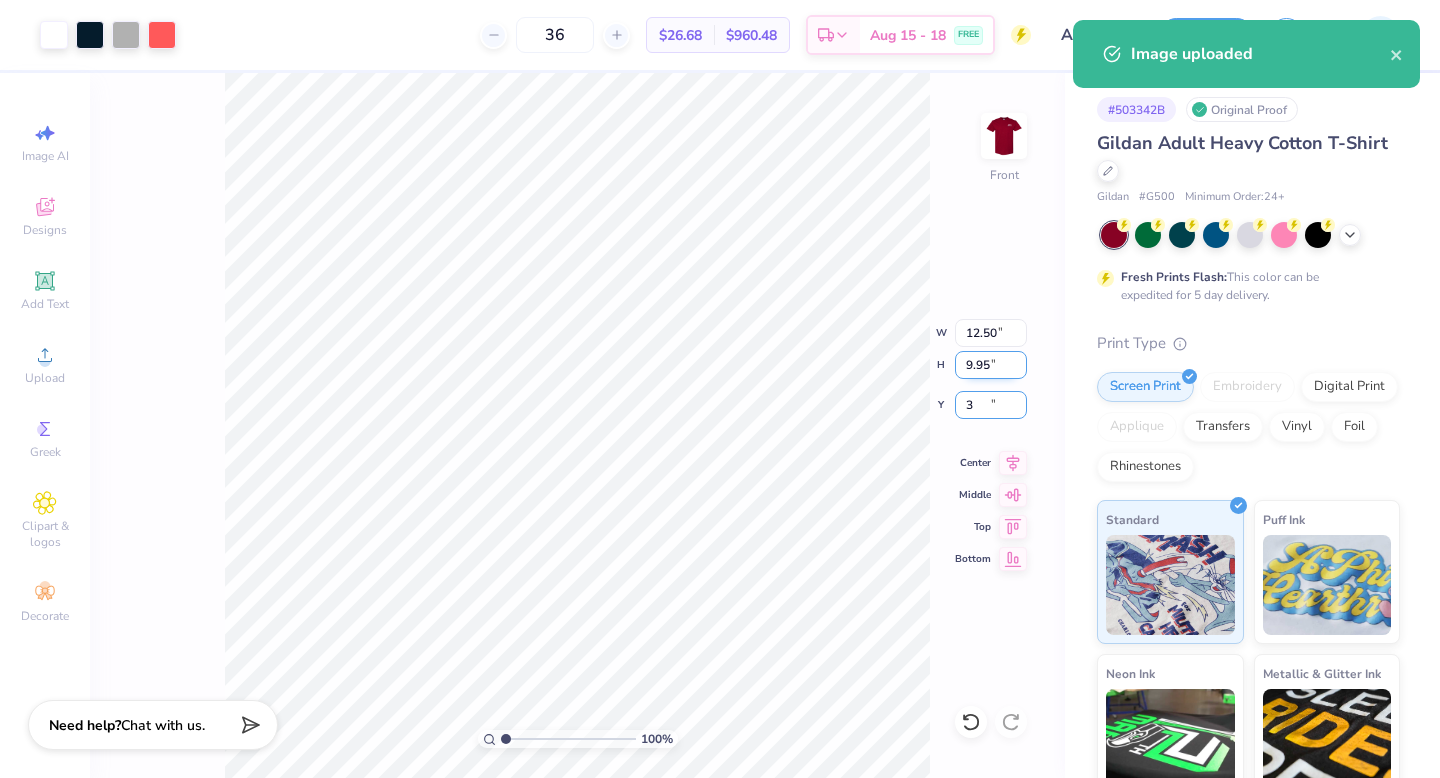 type on "3.00" 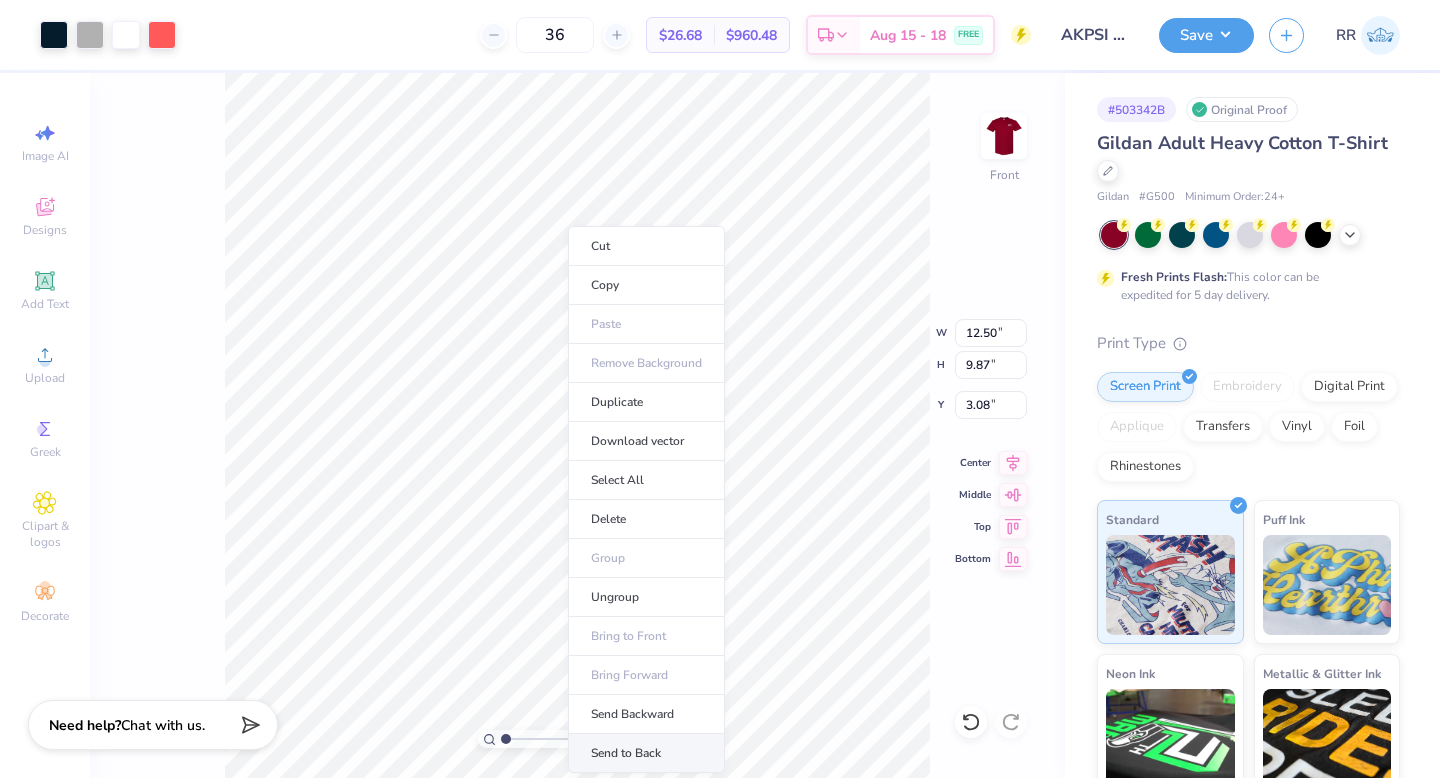 click on "Send to Back" at bounding box center (646, 753) 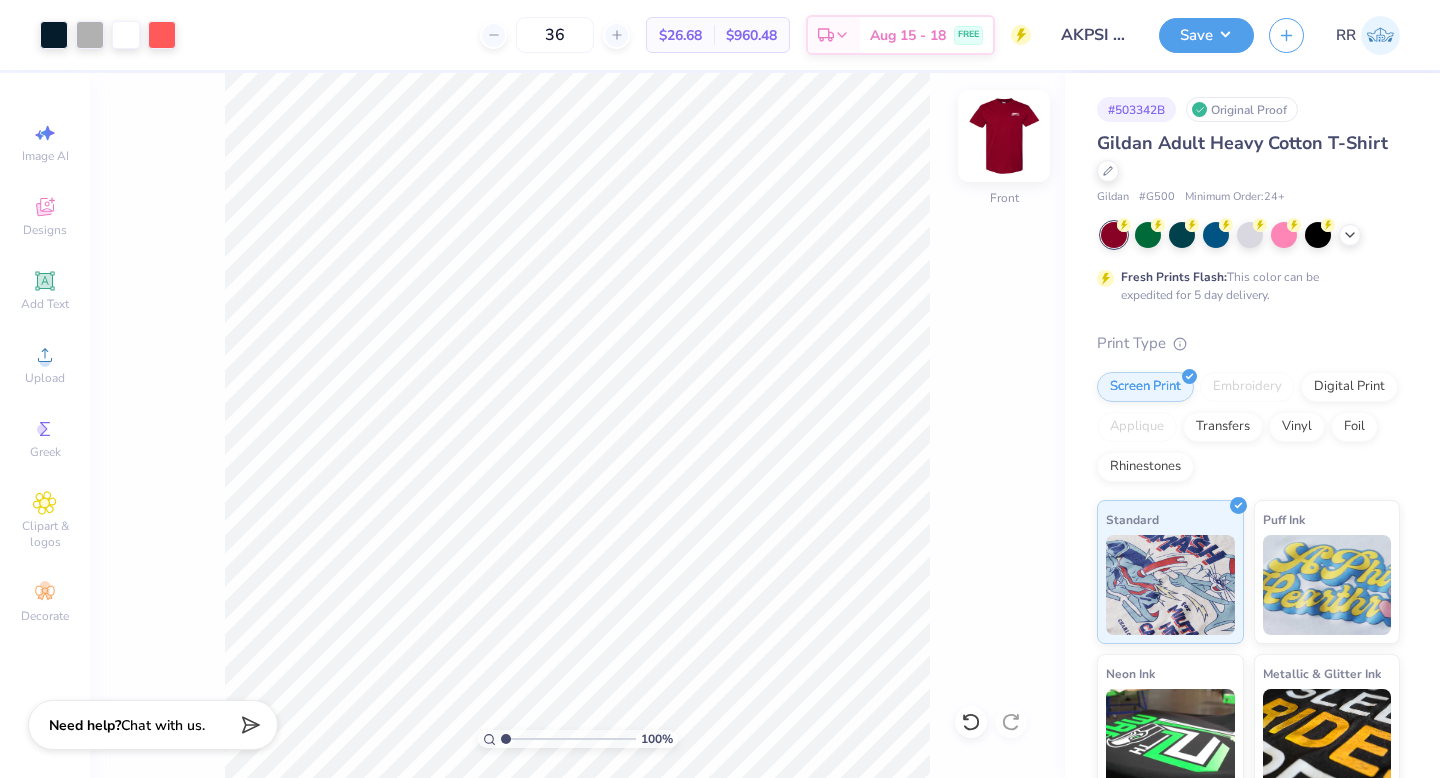 click at bounding box center [1004, 136] 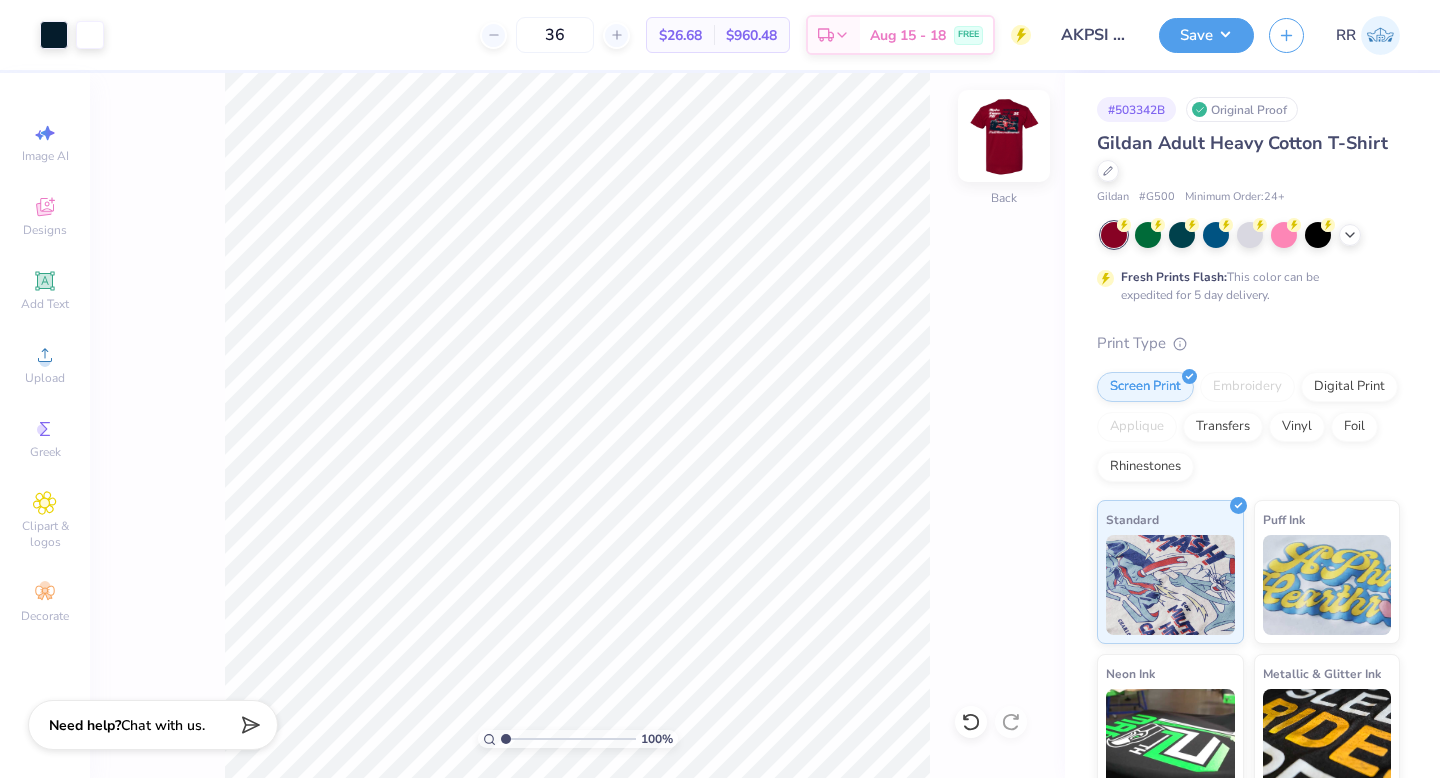 click at bounding box center [1004, 136] 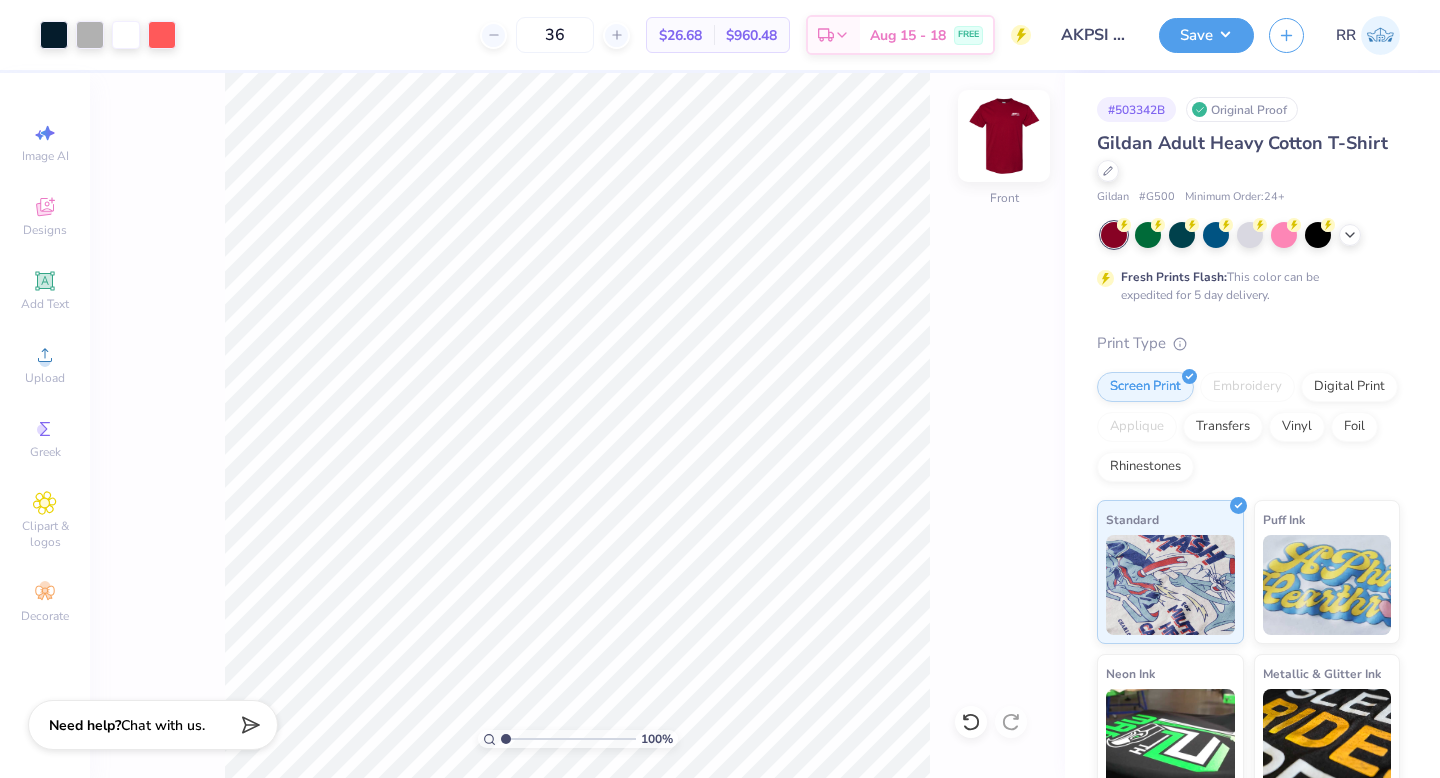 click at bounding box center (1004, 136) 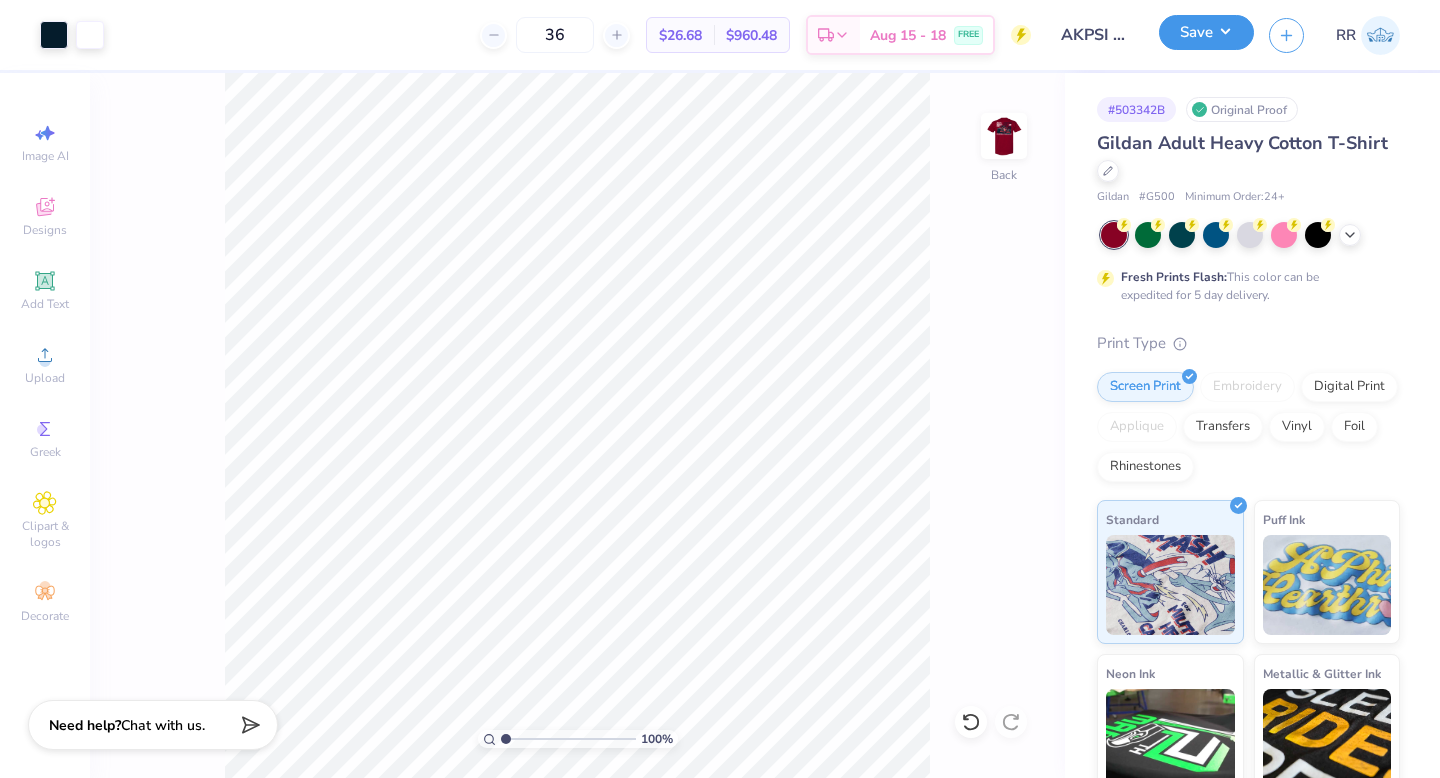 drag, startPoint x: 1180, startPoint y: 33, endPoint x: 1224, endPoint y: 52, distance: 47.92703 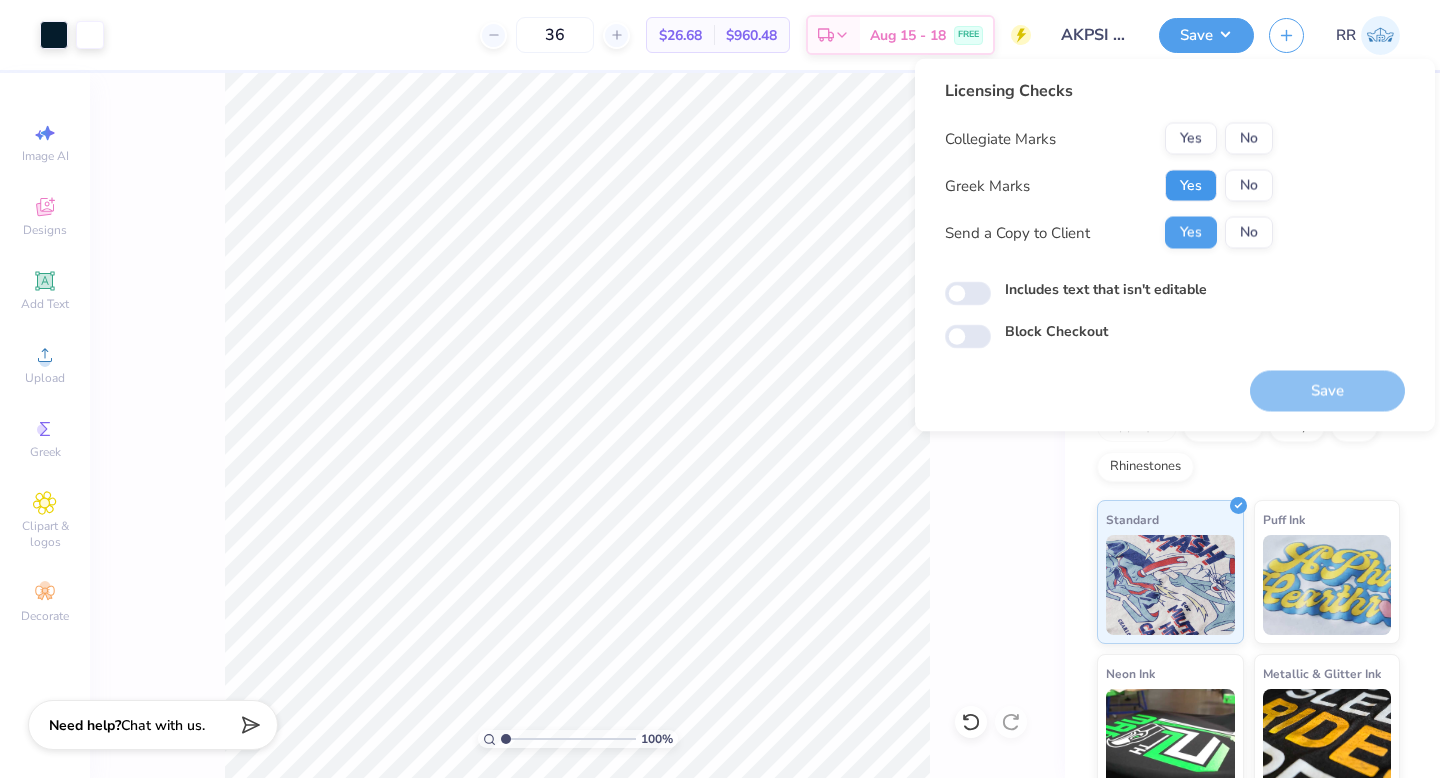 click on "Yes" at bounding box center (1191, 186) 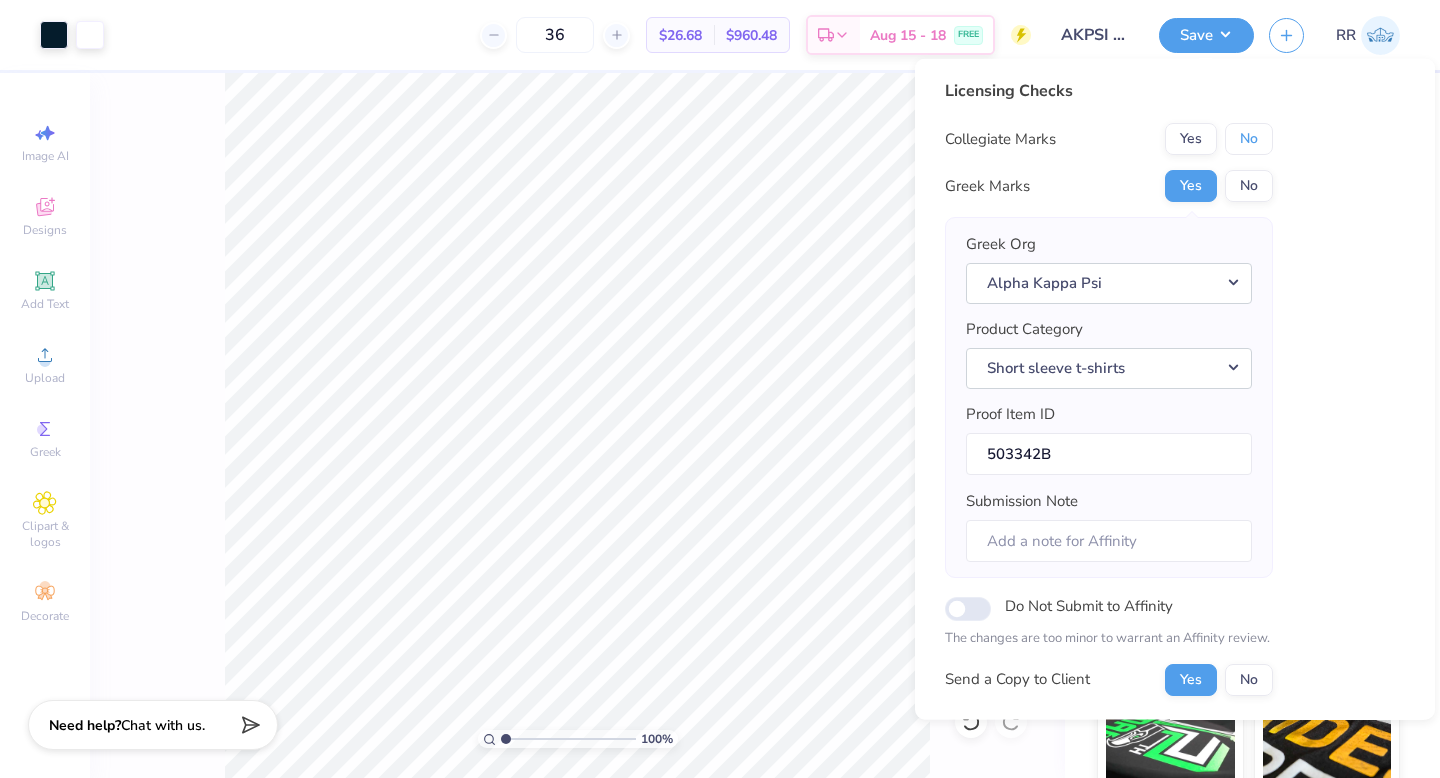 drag, startPoint x: 1240, startPoint y: 137, endPoint x: 1297, endPoint y: 164, distance: 63.07139 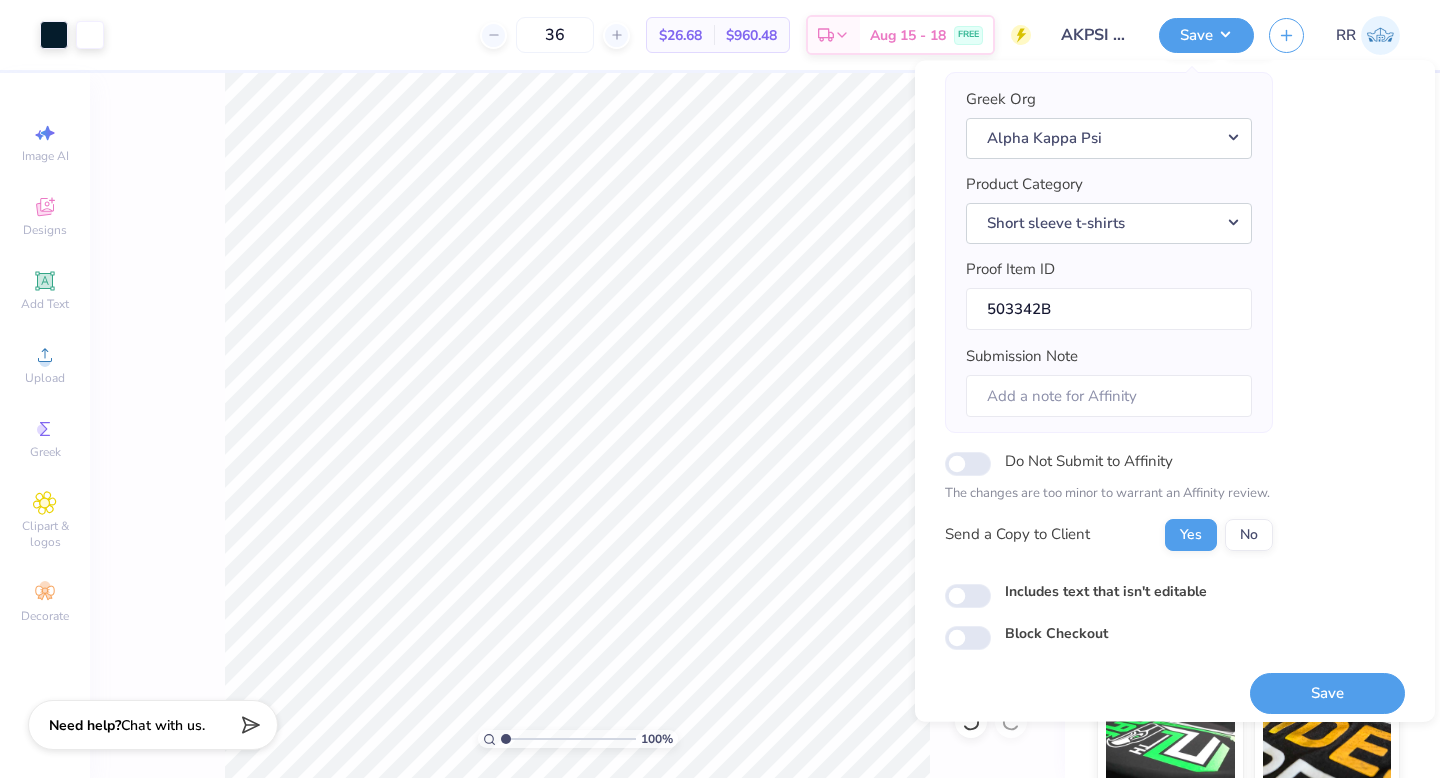 scroll, scrollTop: 157, scrollLeft: 0, axis: vertical 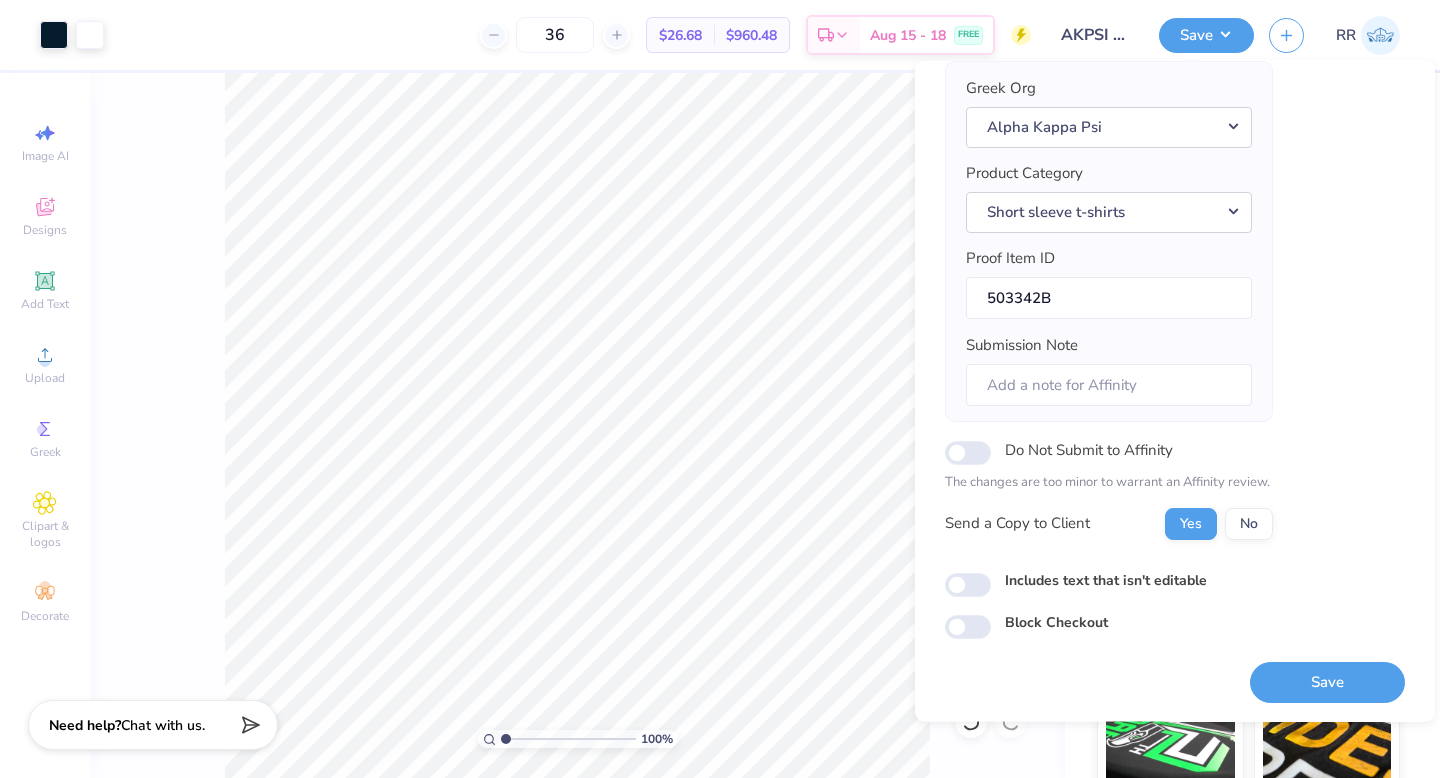 click on "Save" at bounding box center [1327, 682] 